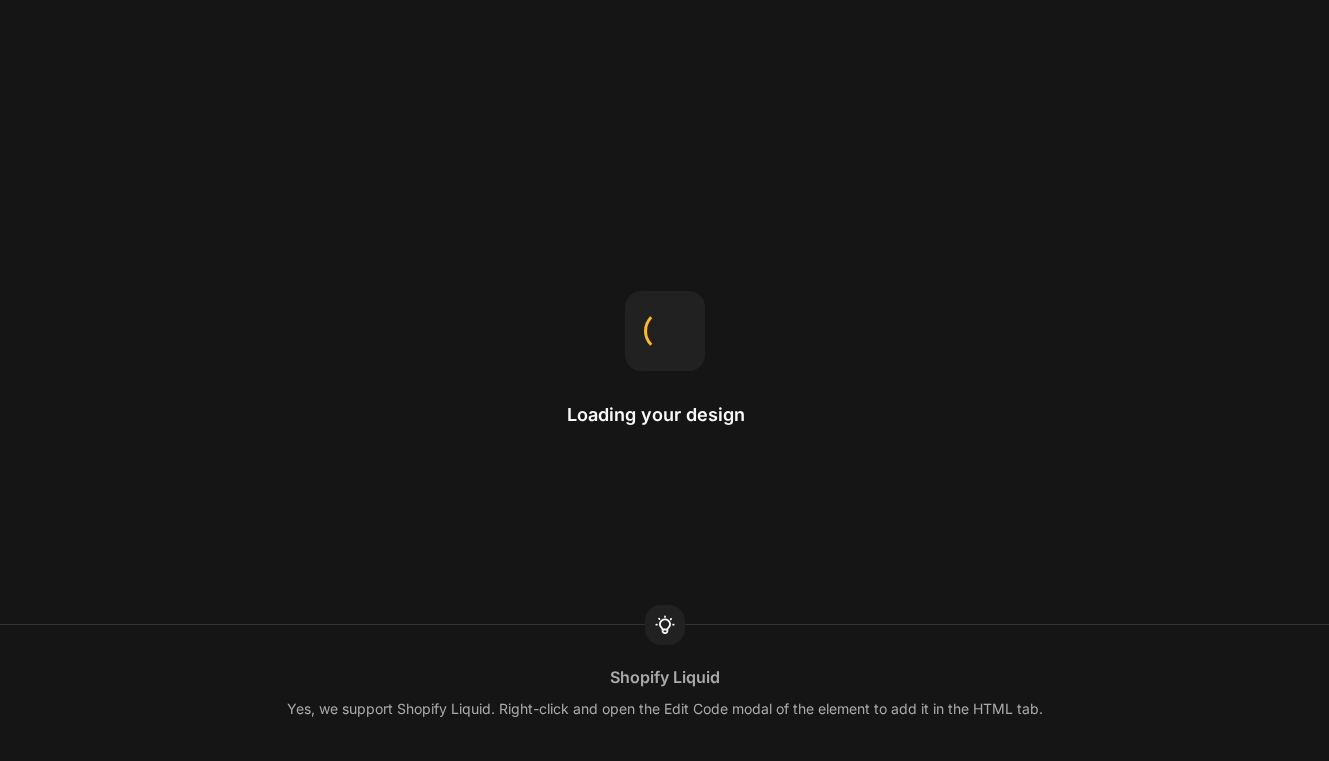 scroll, scrollTop: 0, scrollLeft: 0, axis: both 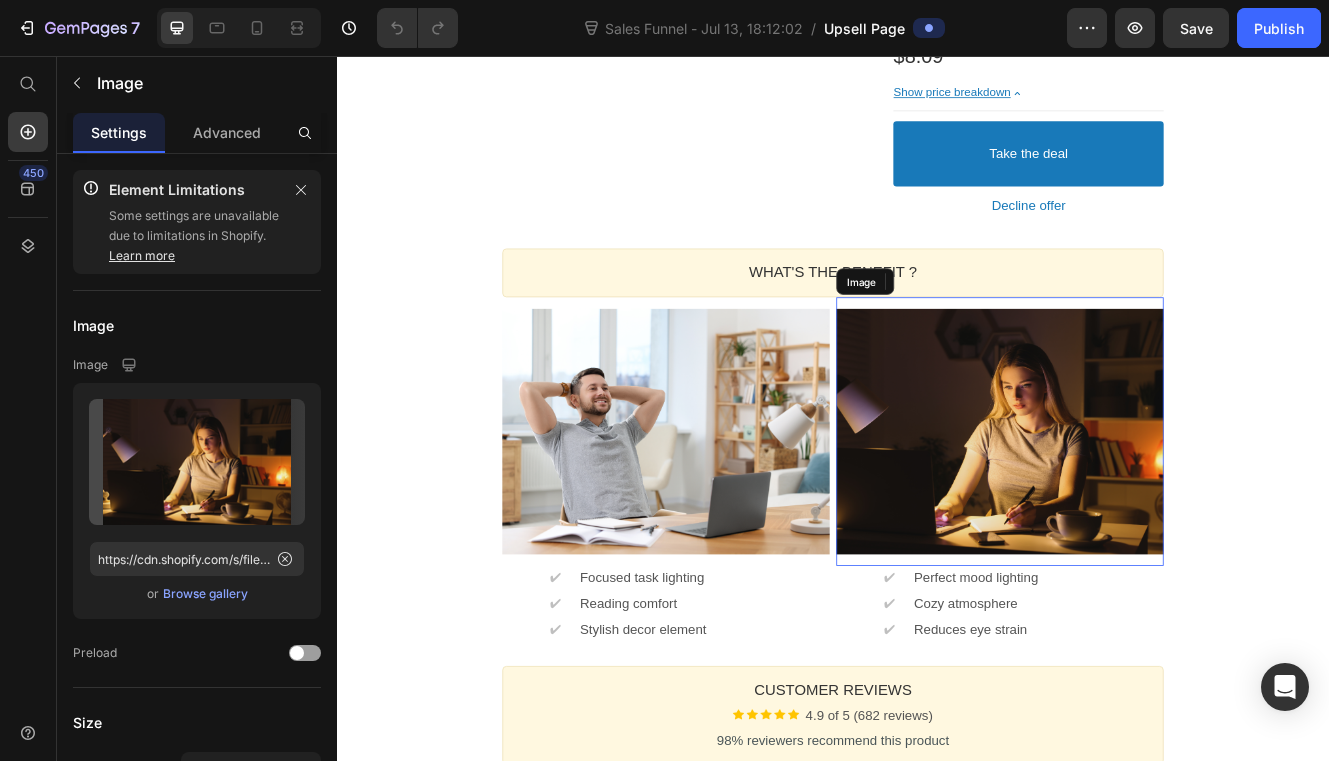 click at bounding box center [1139, 510] 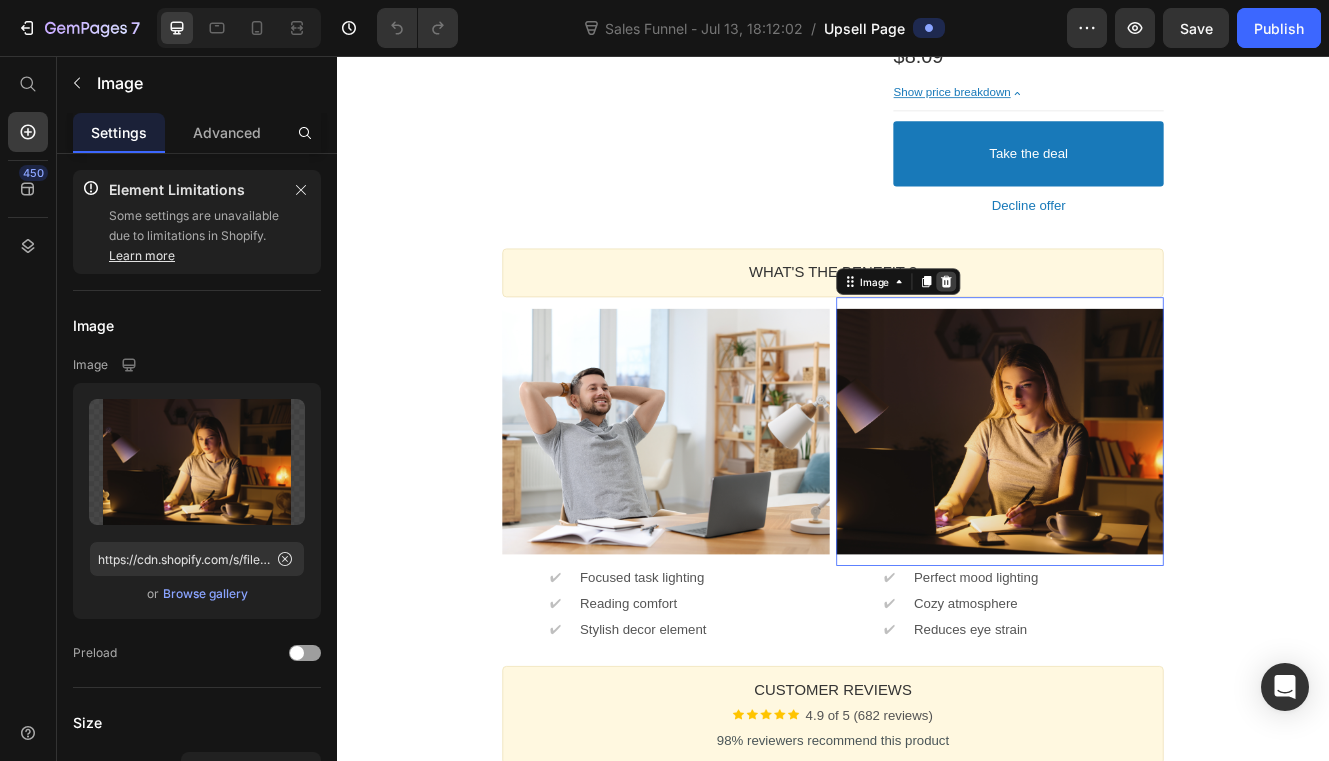click 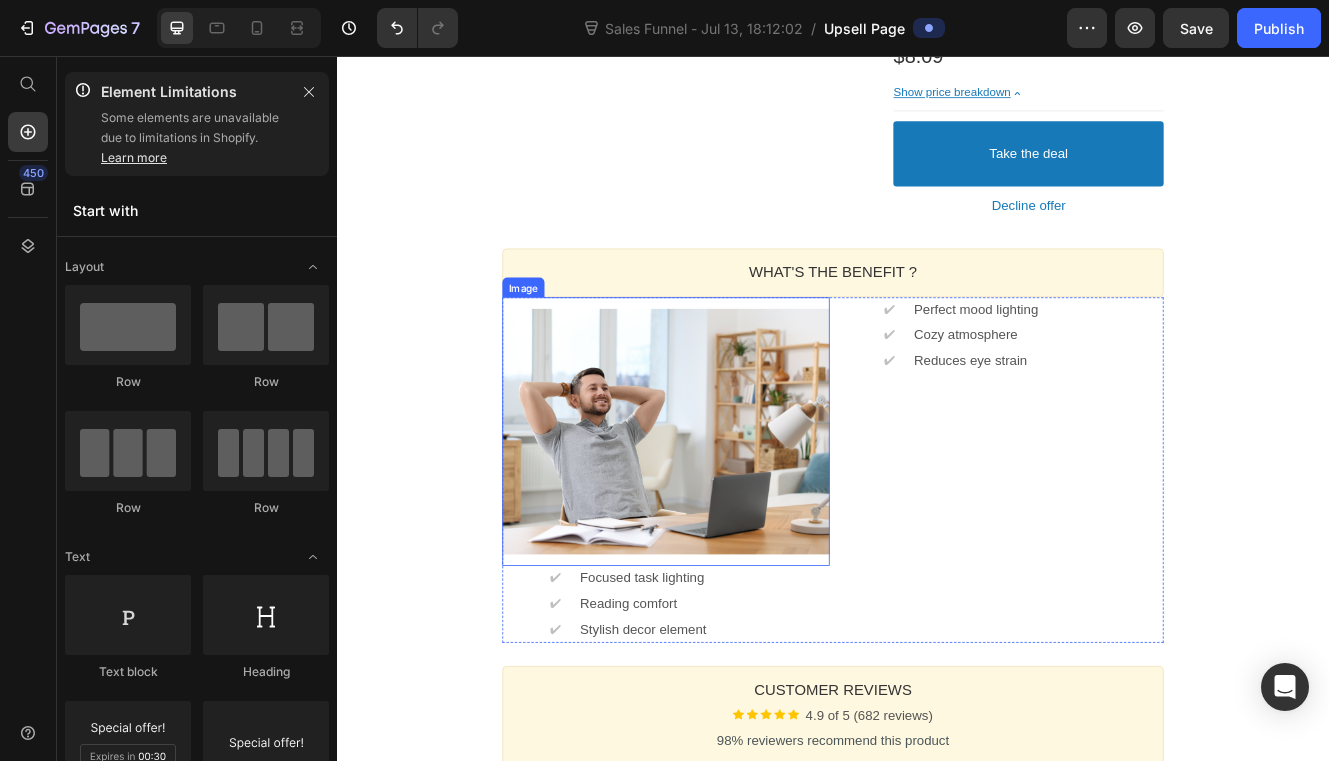 click at bounding box center [735, 510] 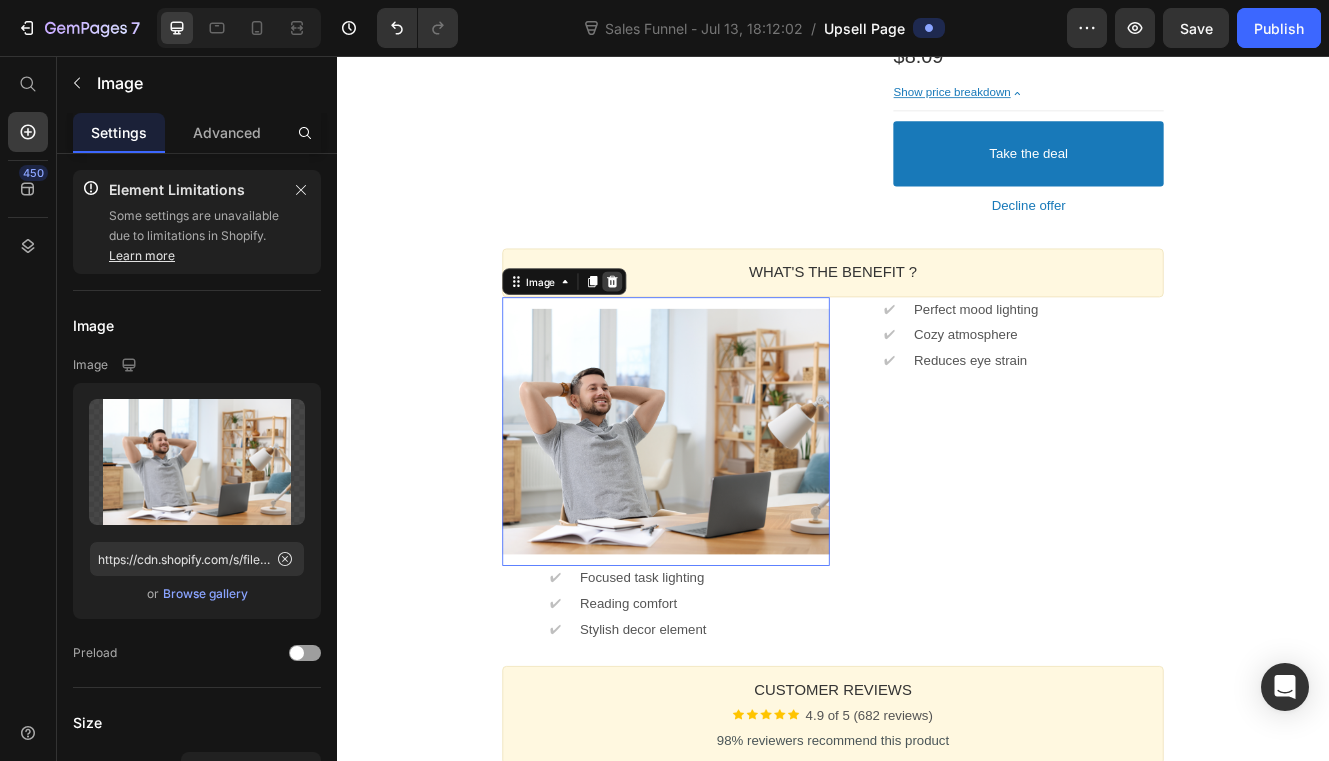 click 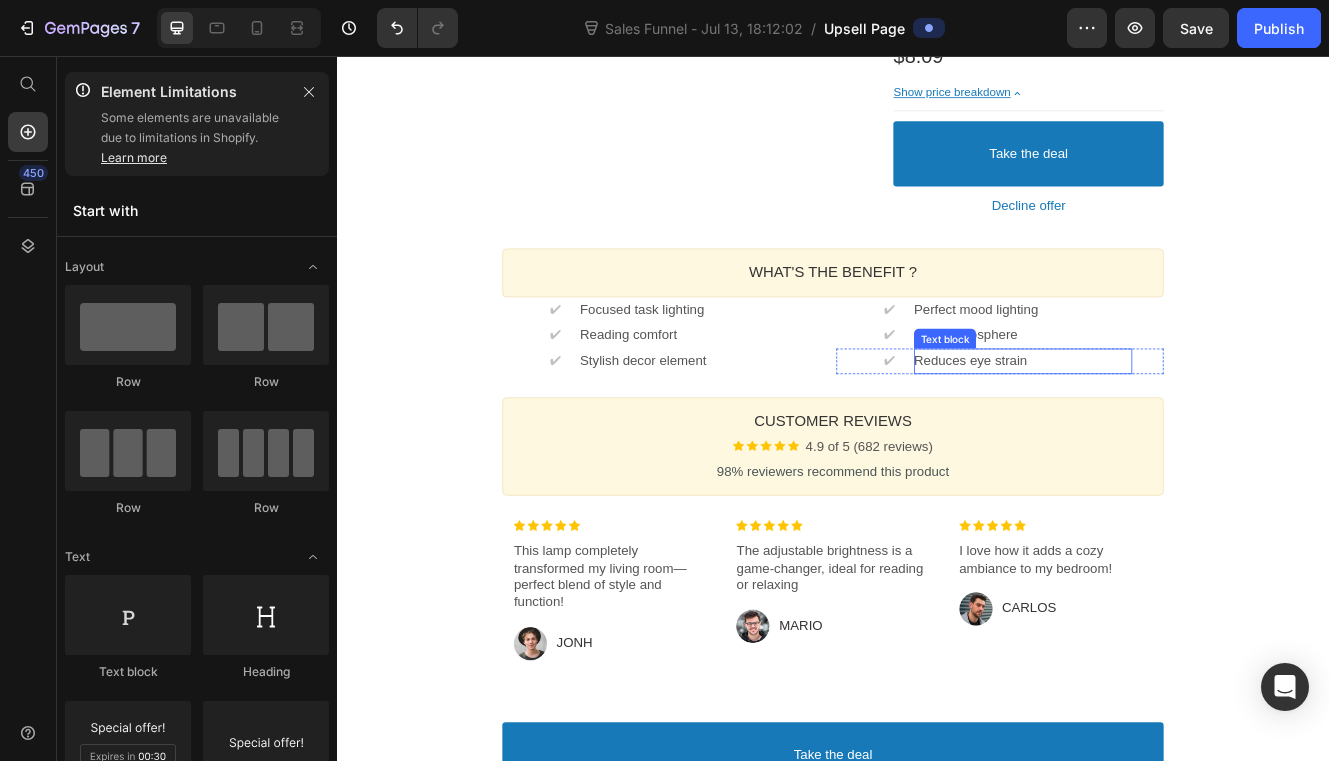 click on "Reduces eye strain" at bounding box center (1167, 425) 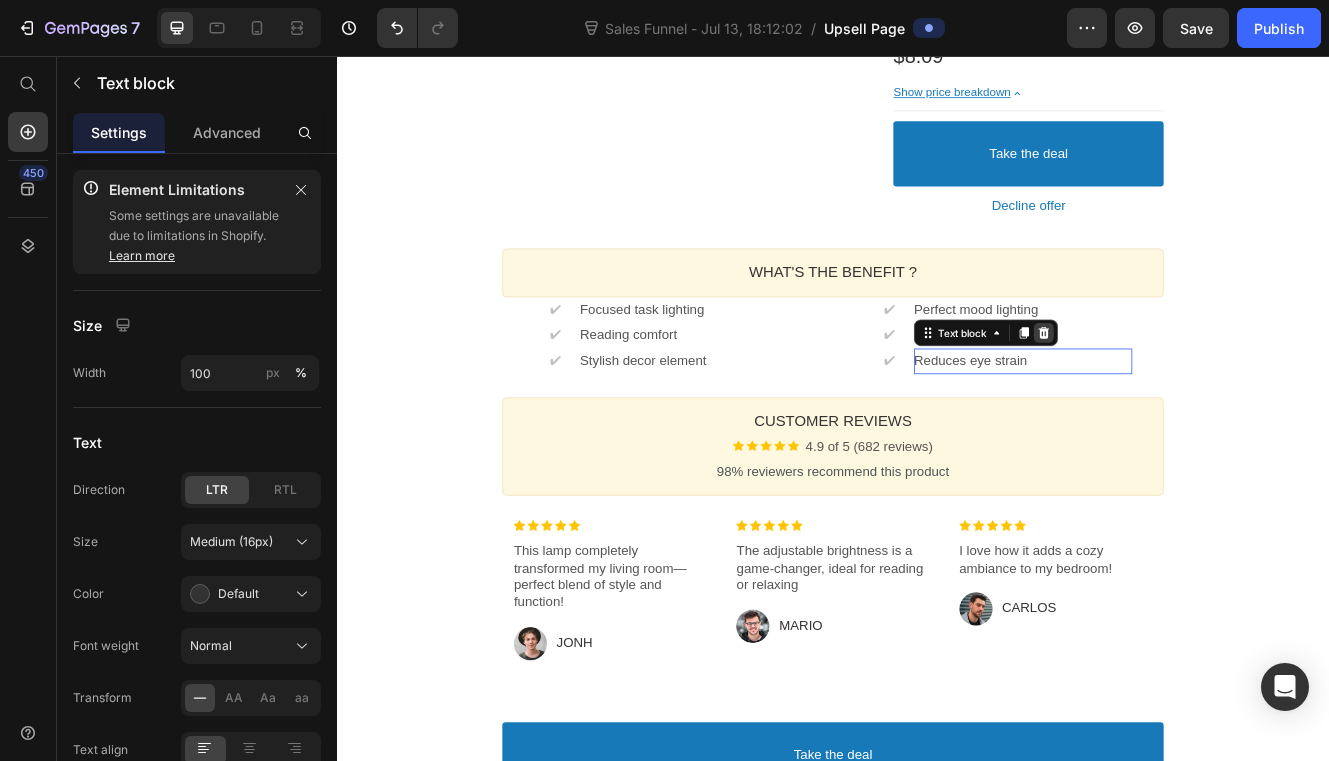 click 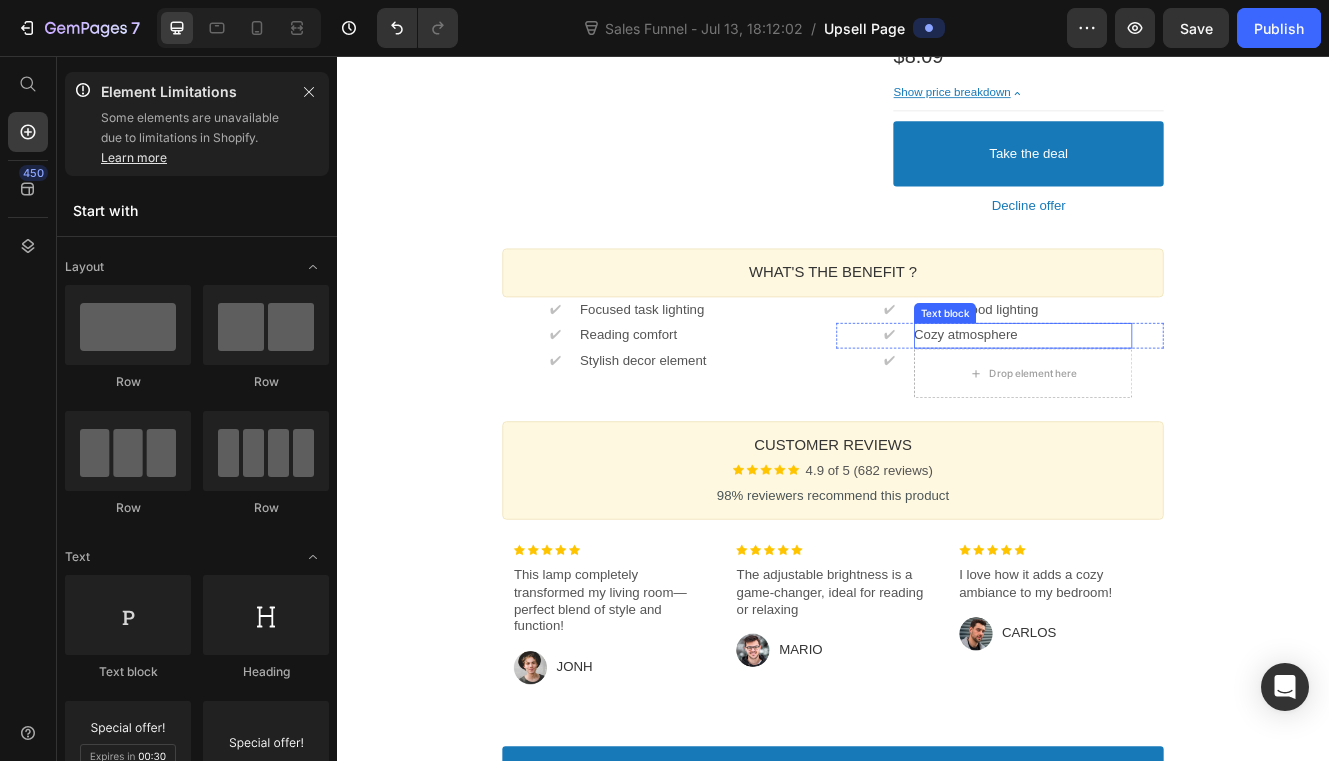 click on "Cozy atmosphere" at bounding box center [1167, 394] 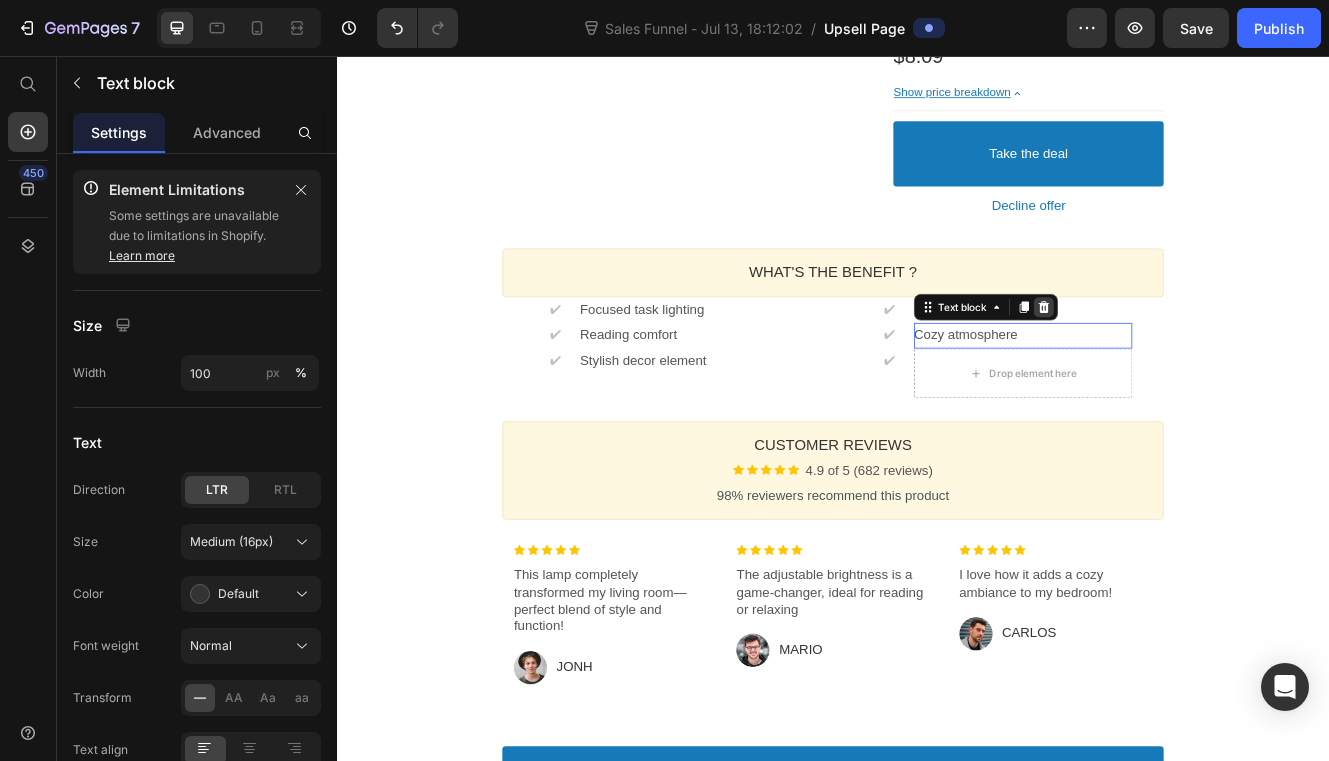 click 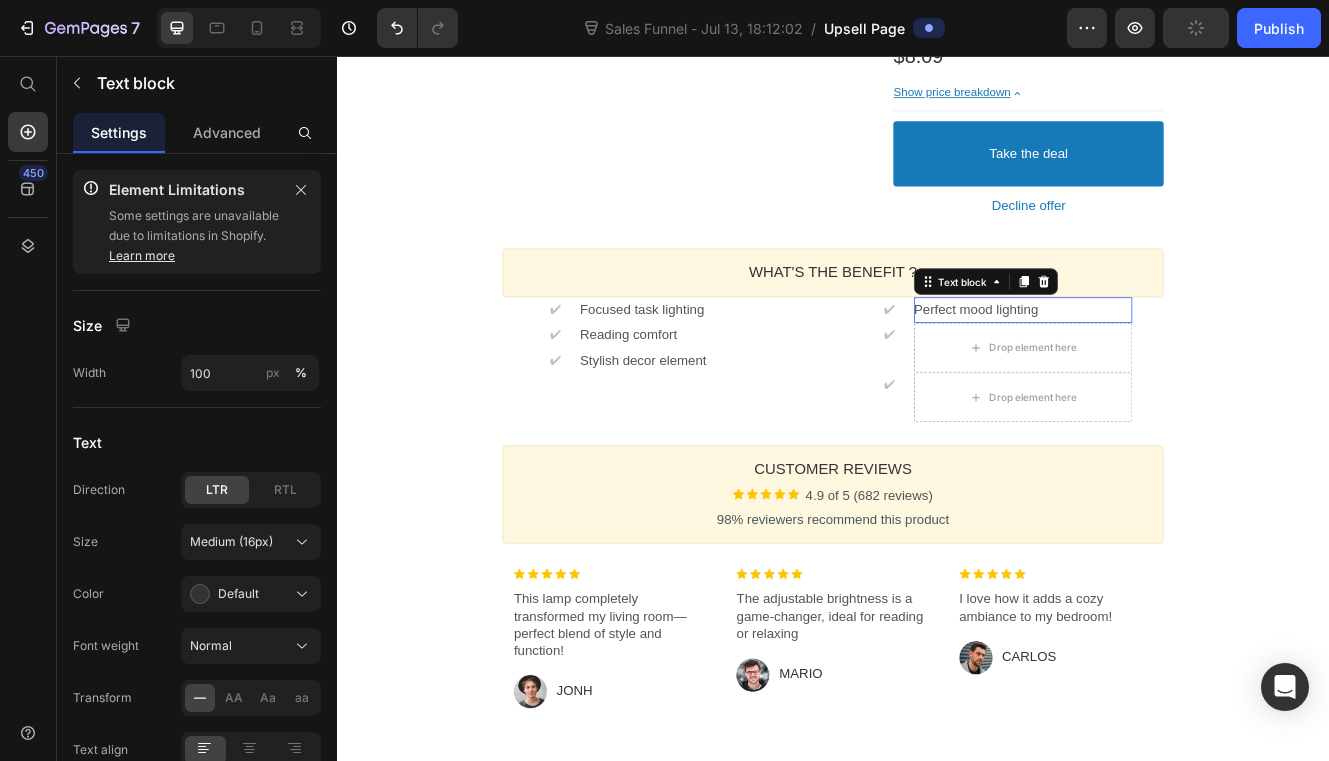 click on "Perfect mood lighting" at bounding box center (1167, 363) 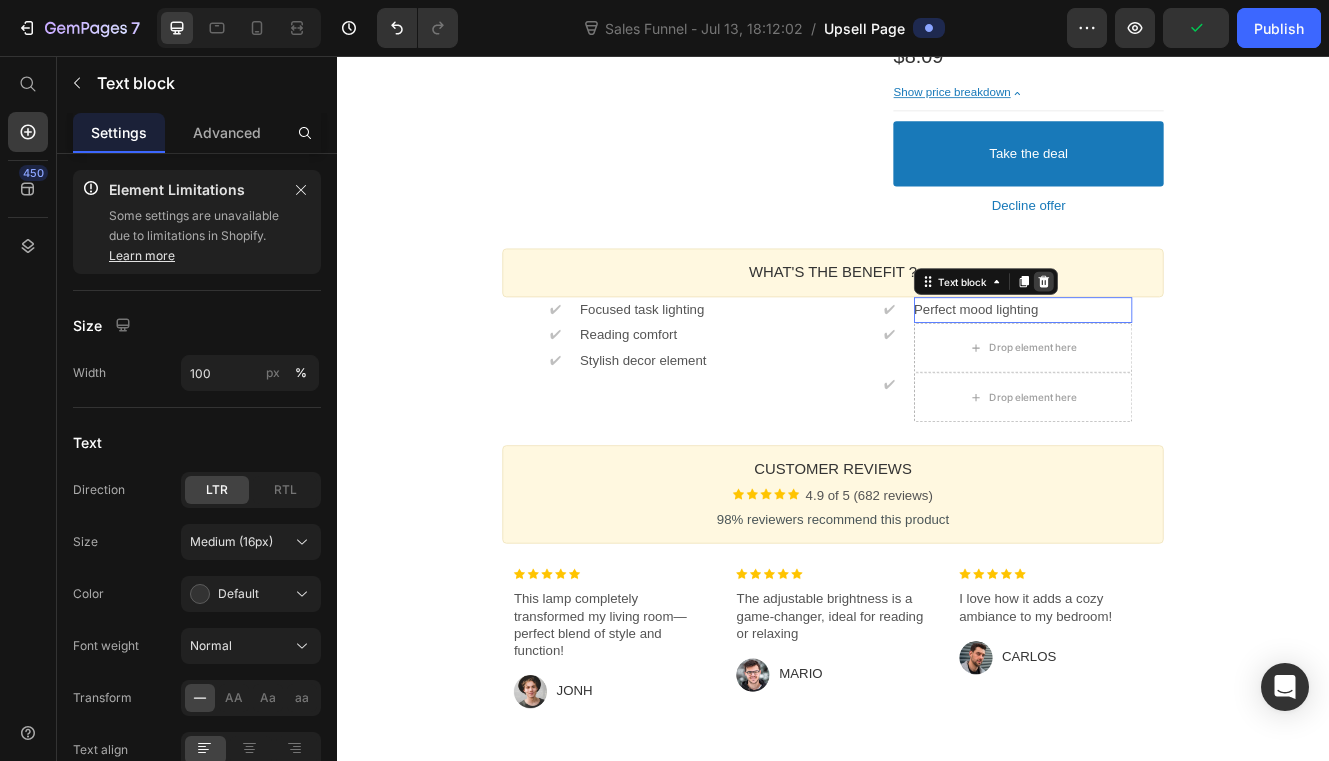 click 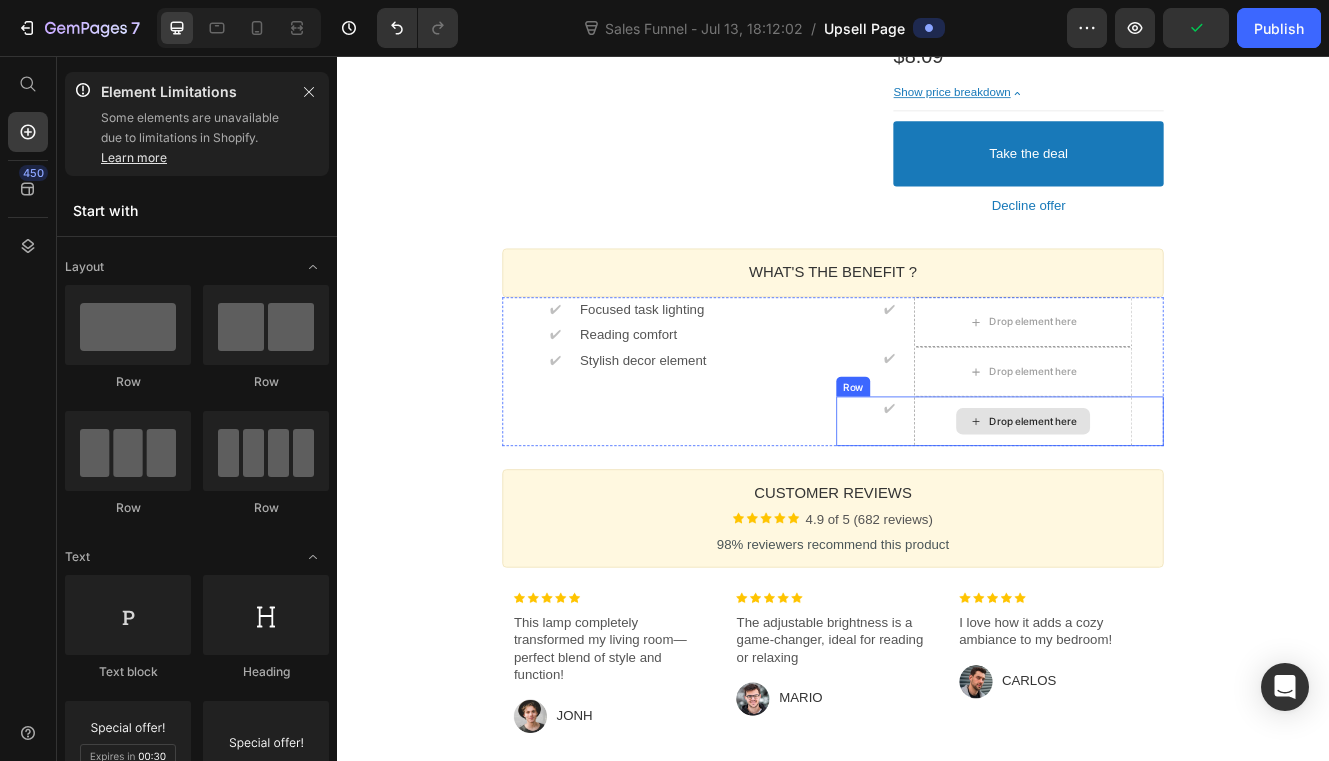 click on "Drop element here" at bounding box center (1167, 498) 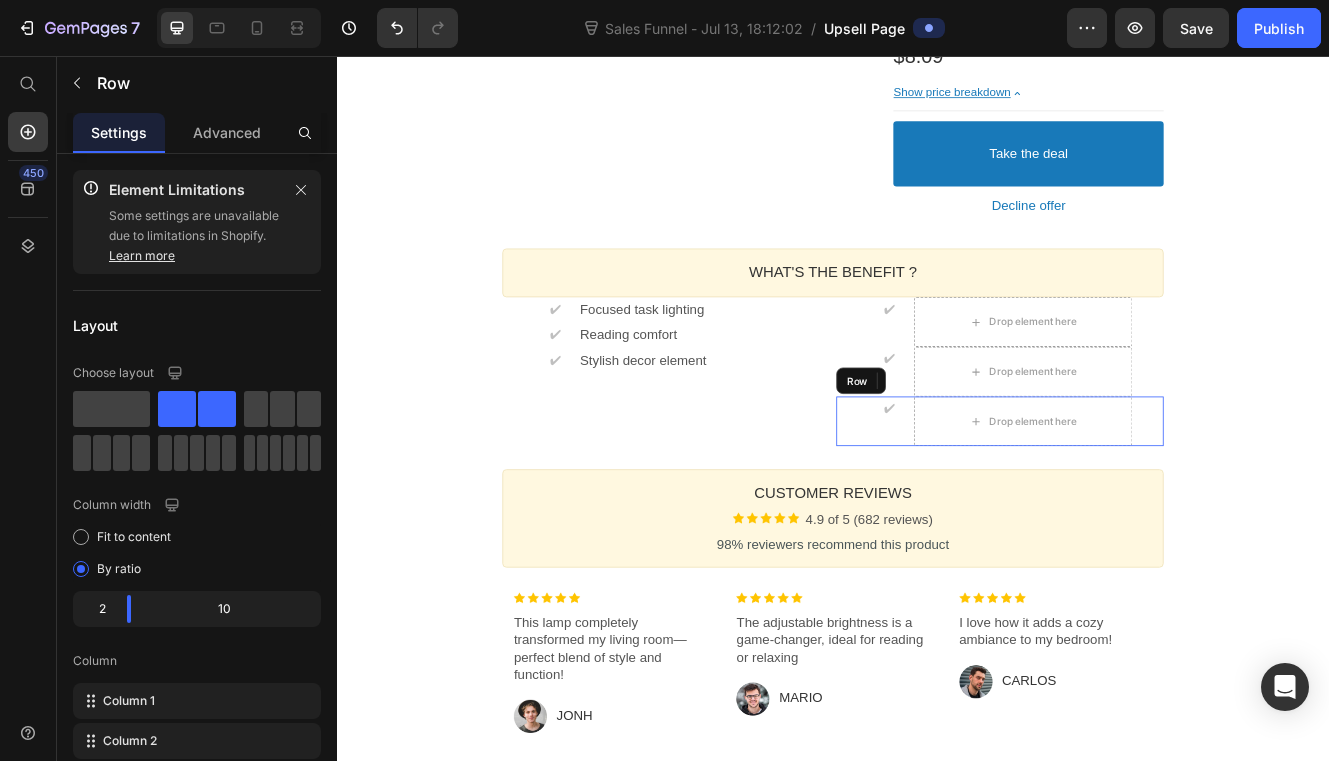 click on "✔ Text block
Drop element here Row" at bounding box center [1139, 498] 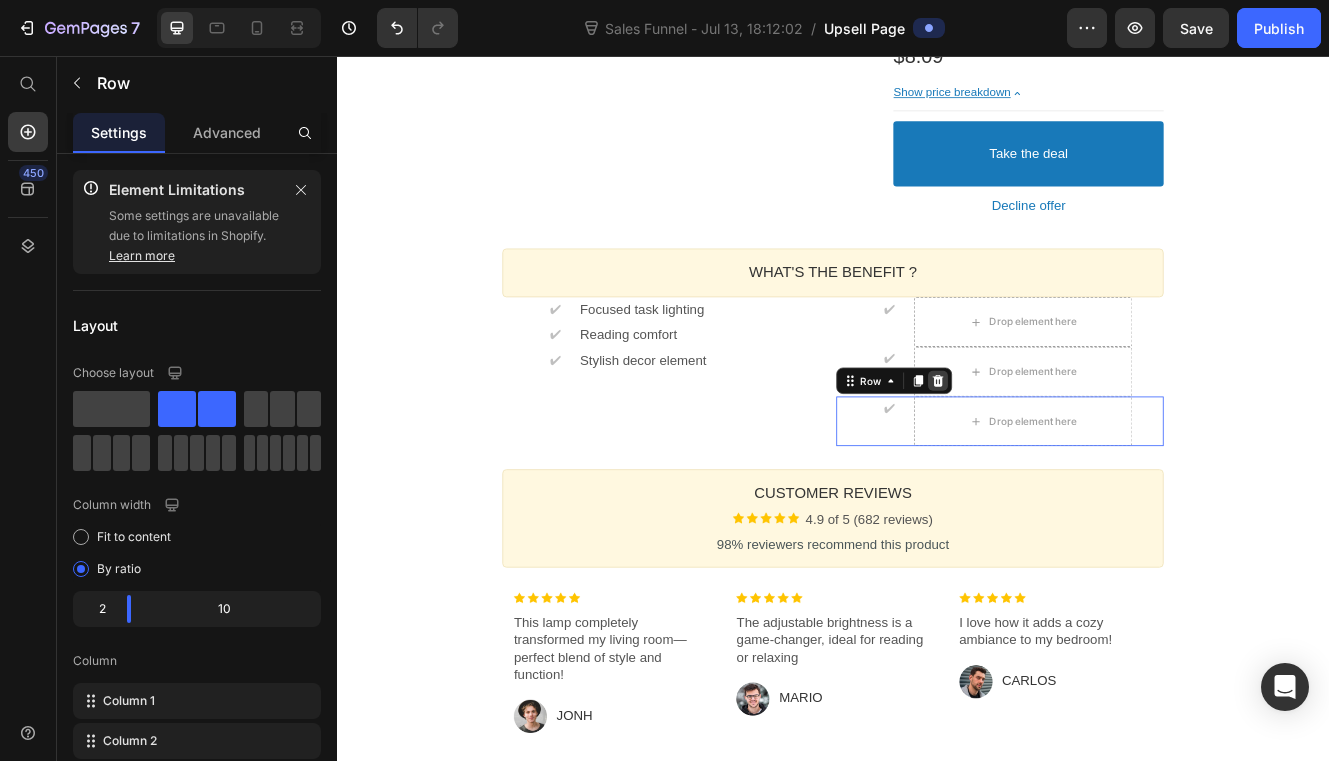 click 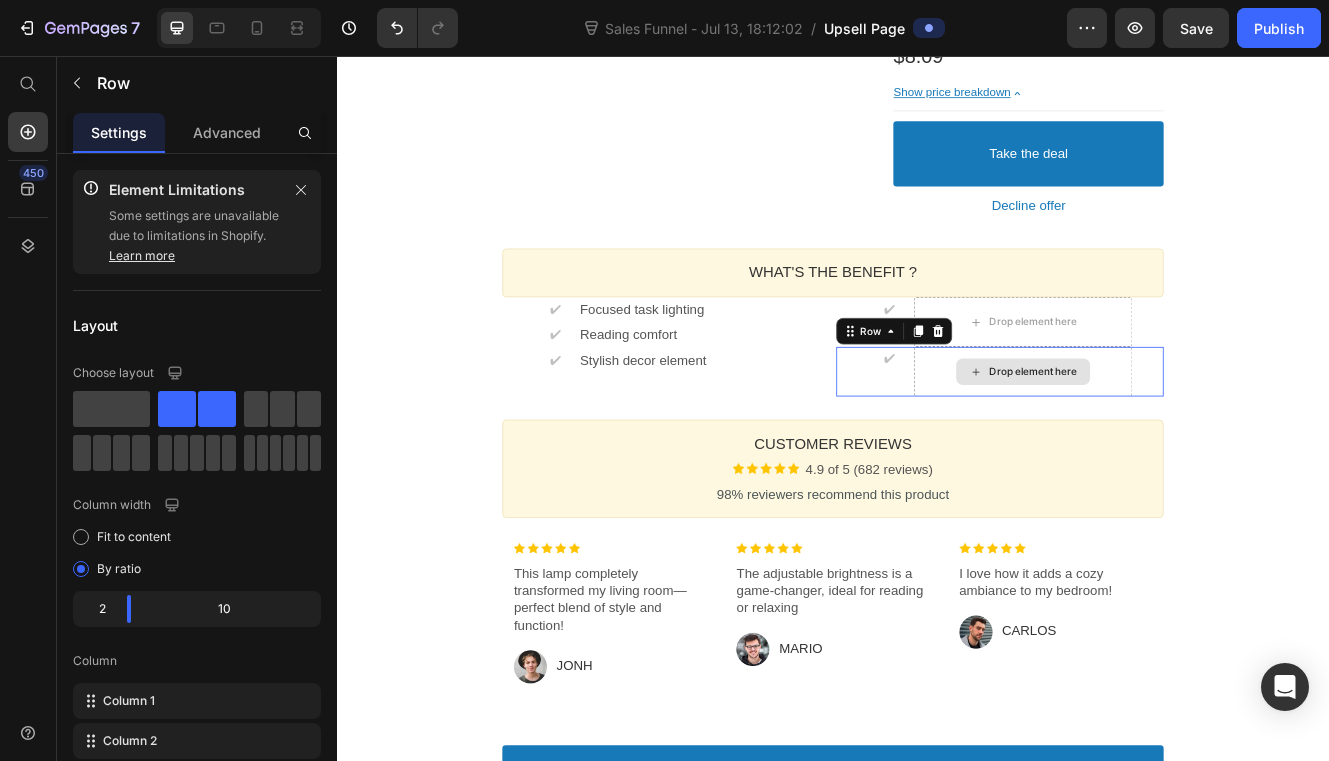 click on "Drop element here" at bounding box center (1167, 438) 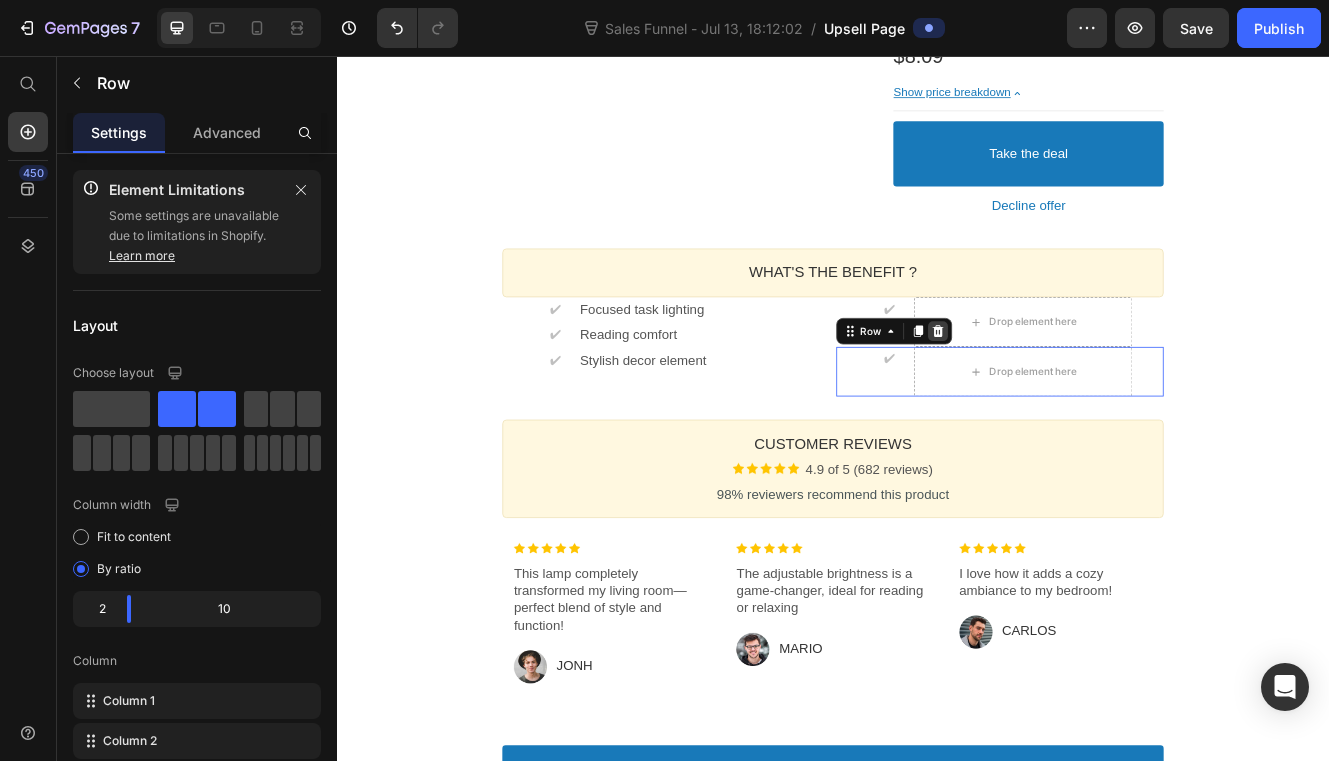click 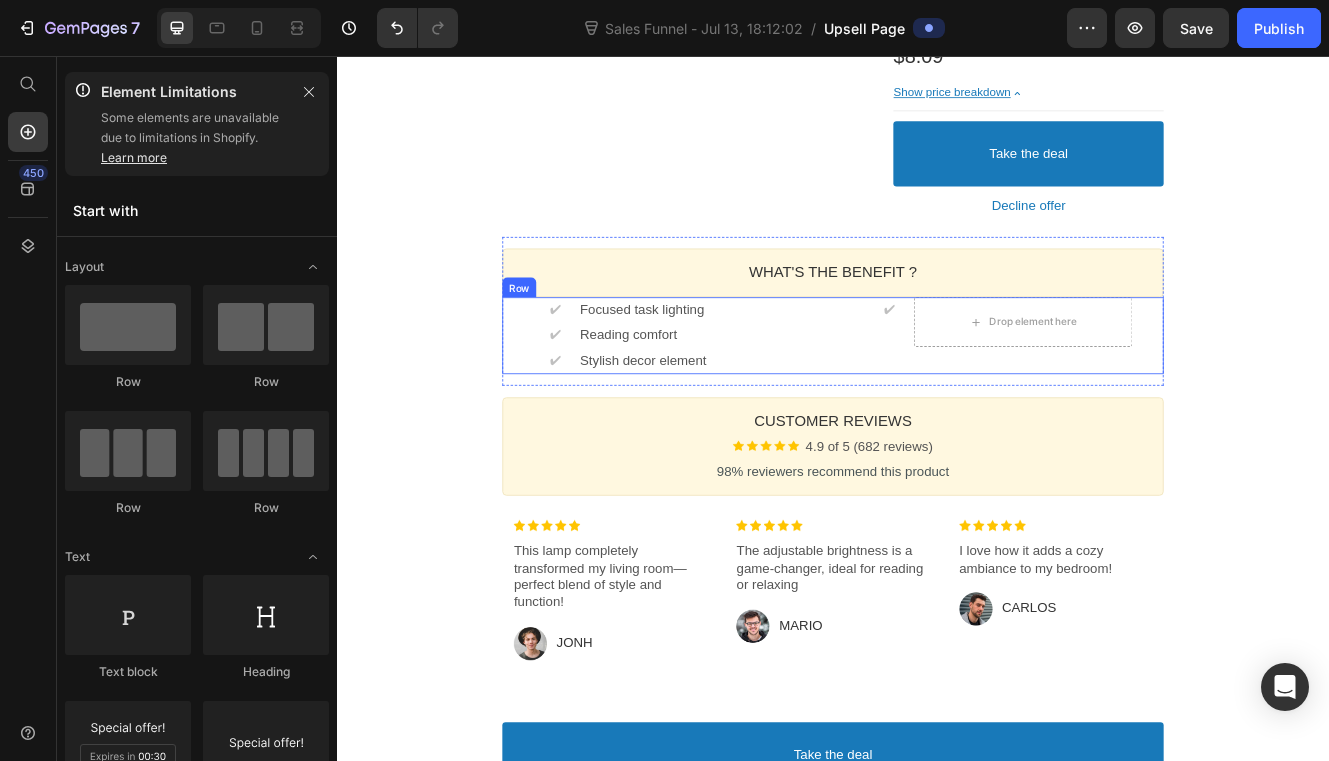 click on "✔ Text block
Drop element here Row" at bounding box center [1139, 394] 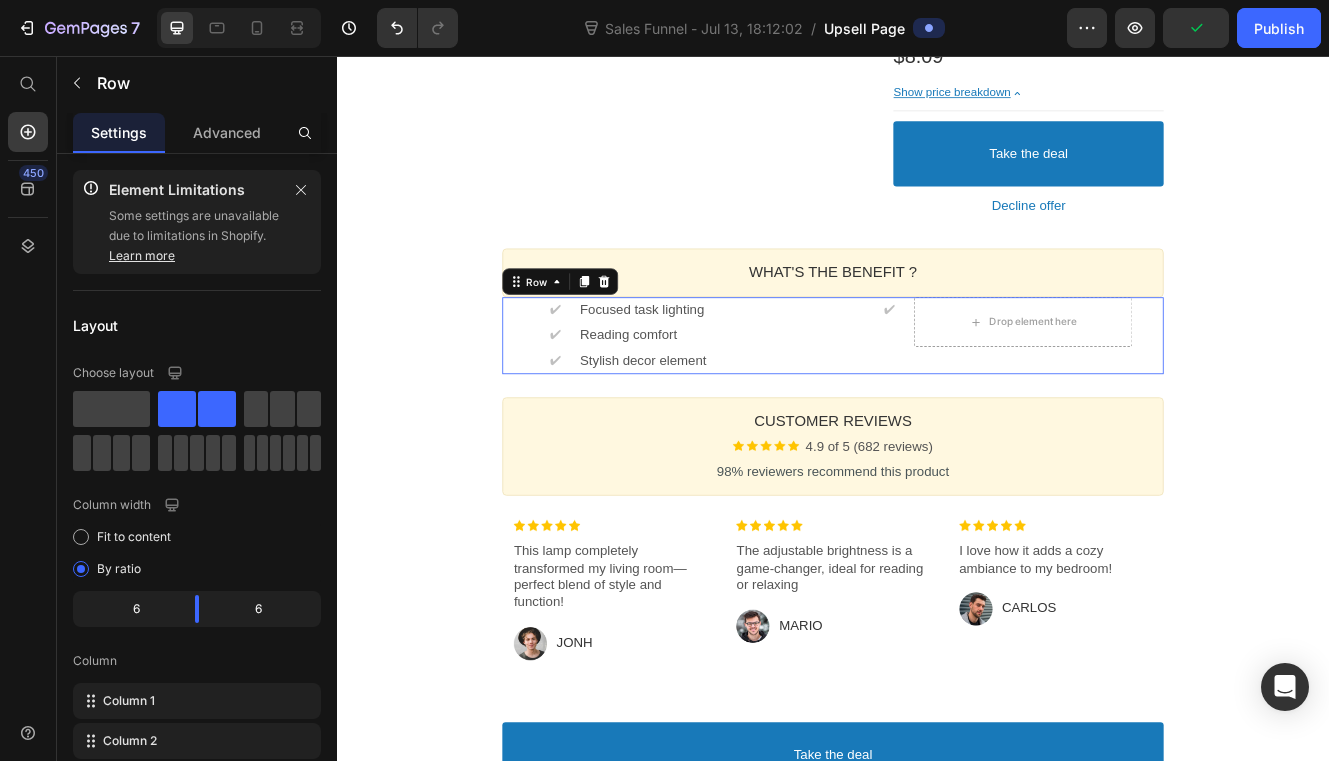 click on "✔ Text block
Drop element here Row" at bounding box center (1139, 394) 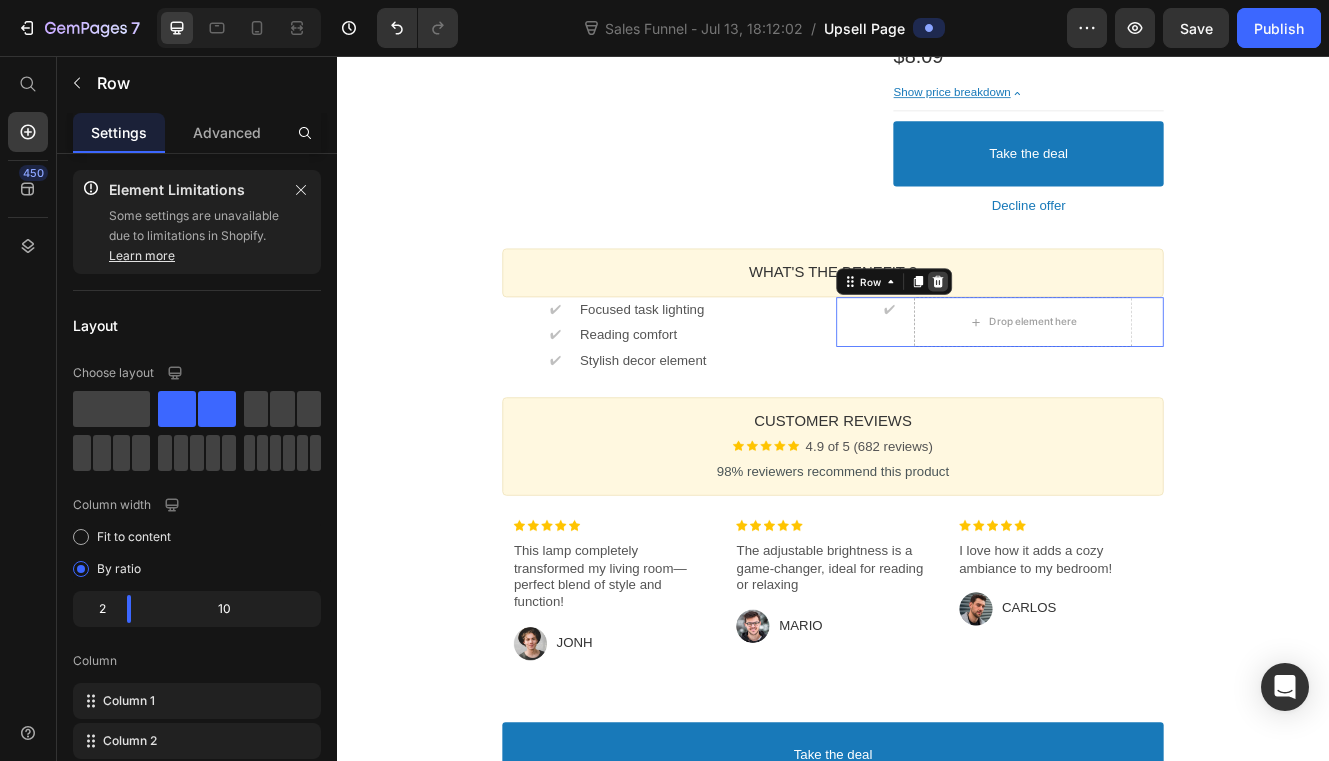 click 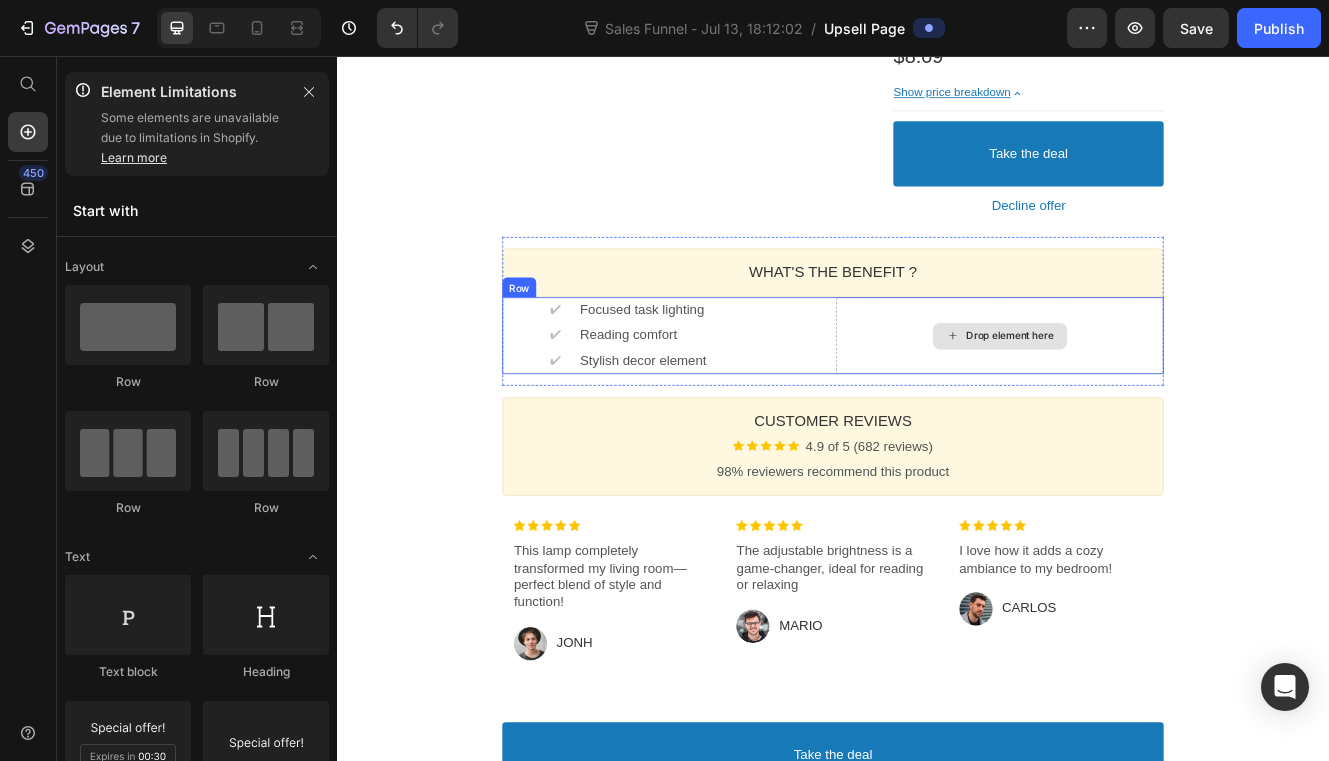 click on "Drop element here" at bounding box center [1139, 394] 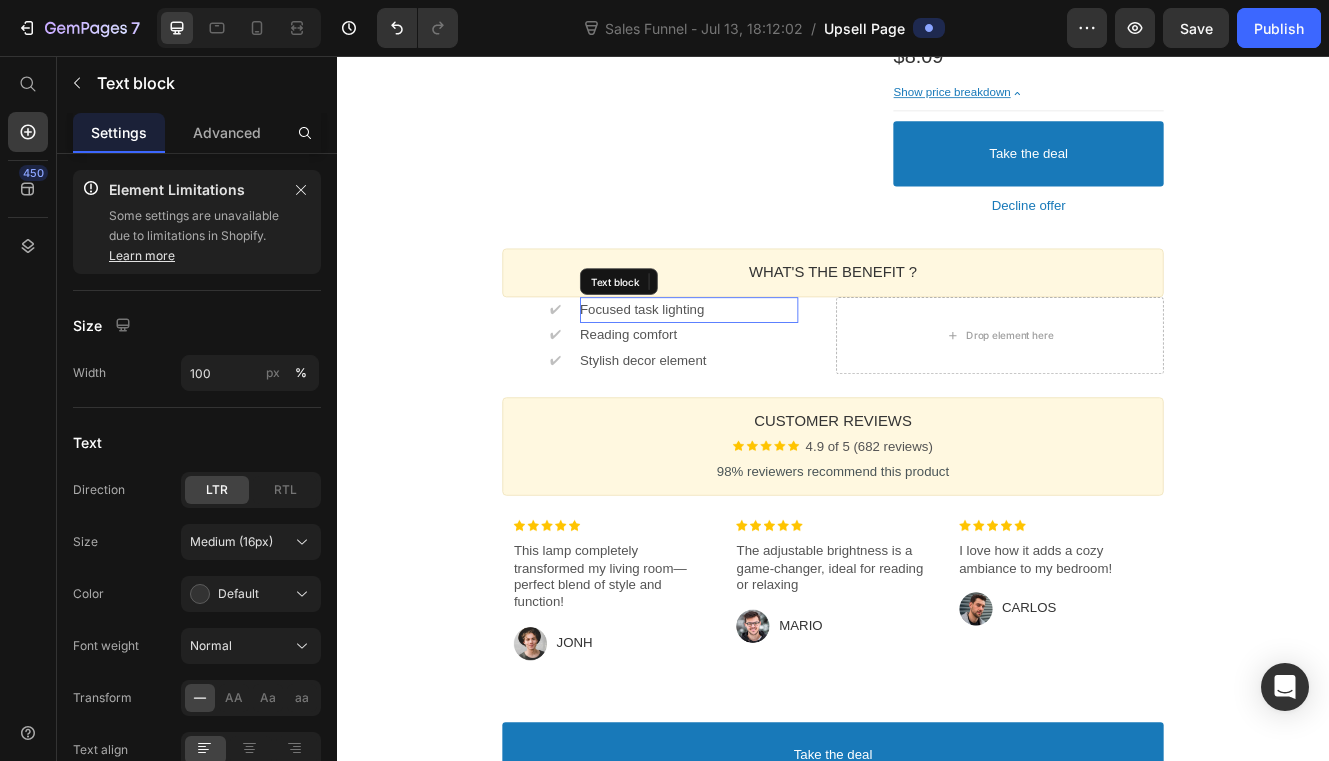 click on "Focused task lighting" at bounding box center [763, 363] 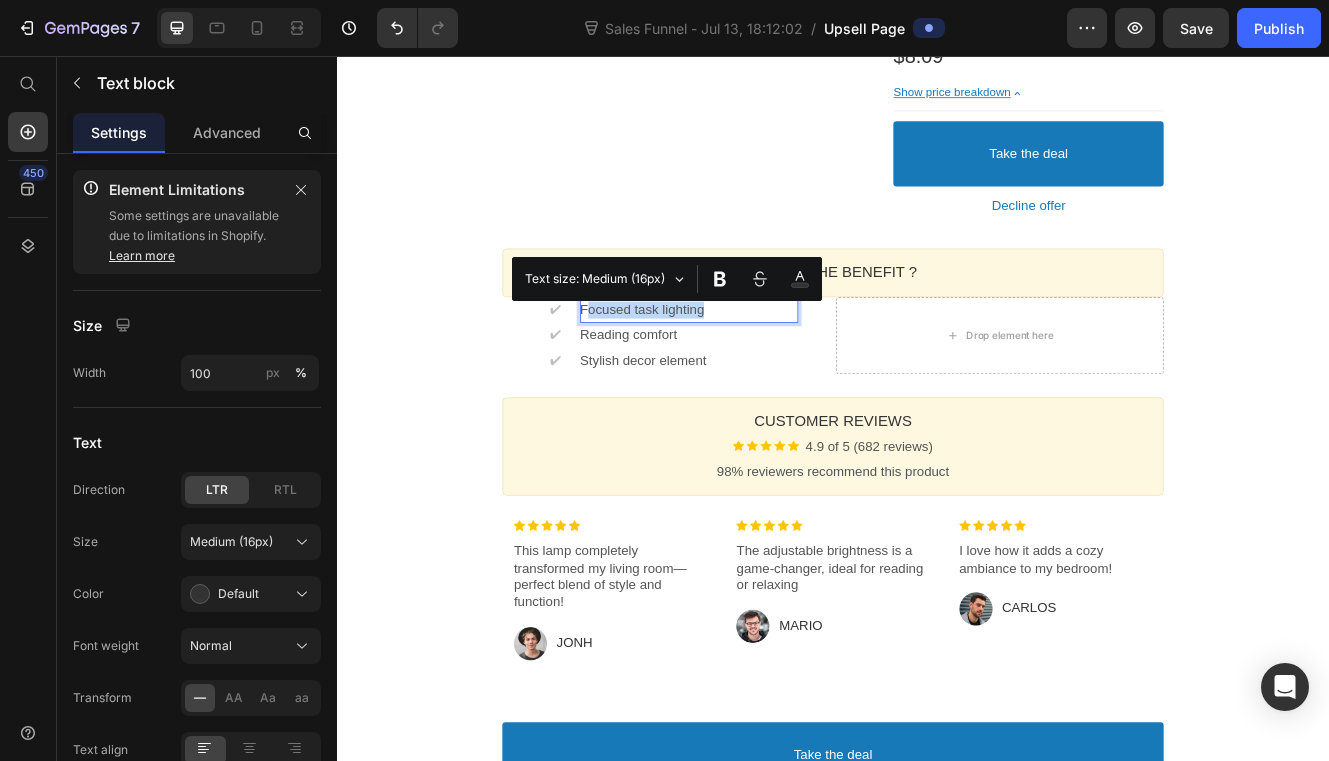 drag, startPoint x: 792, startPoint y: 364, endPoint x: 629, endPoint y: 363, distance: 163.00307 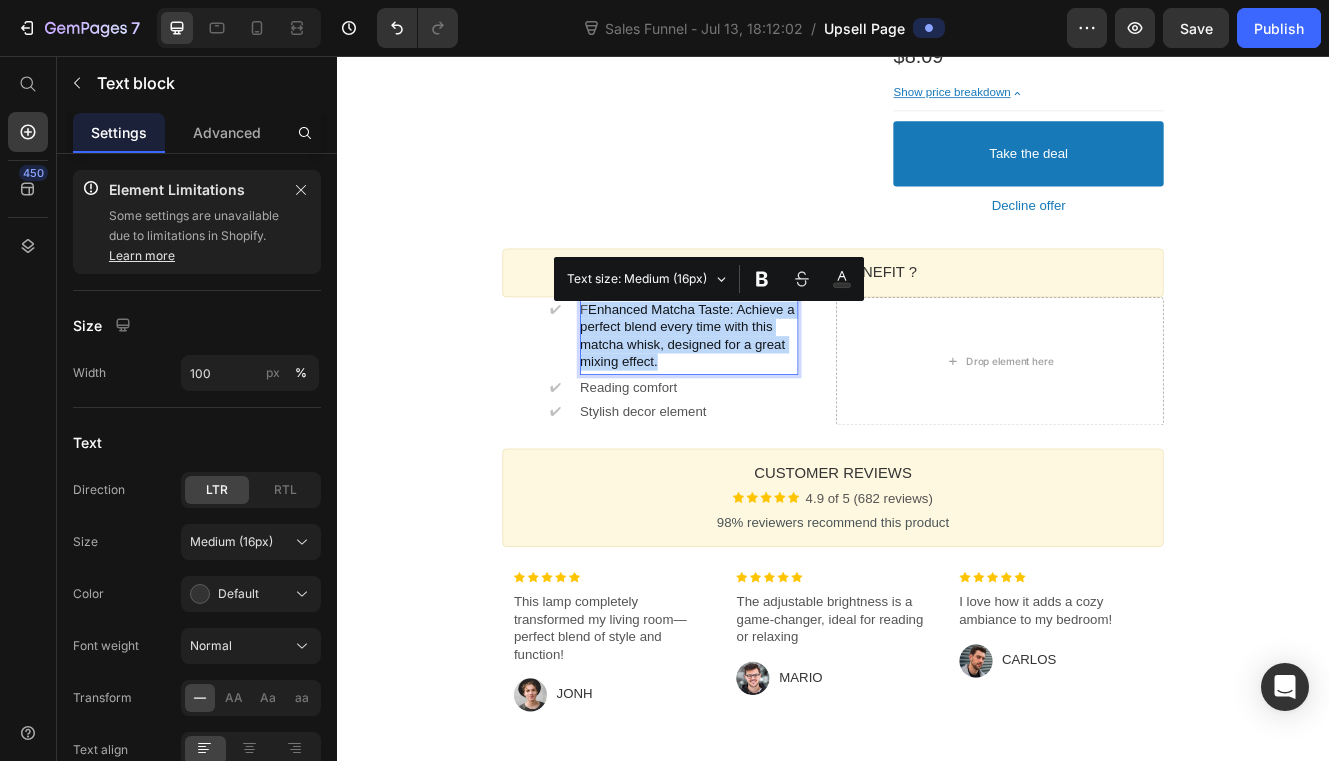 drag, startPoint x: 710, startPoint y: 427, endPoint x: 625, endPoint y: 368, distance: 103.4698 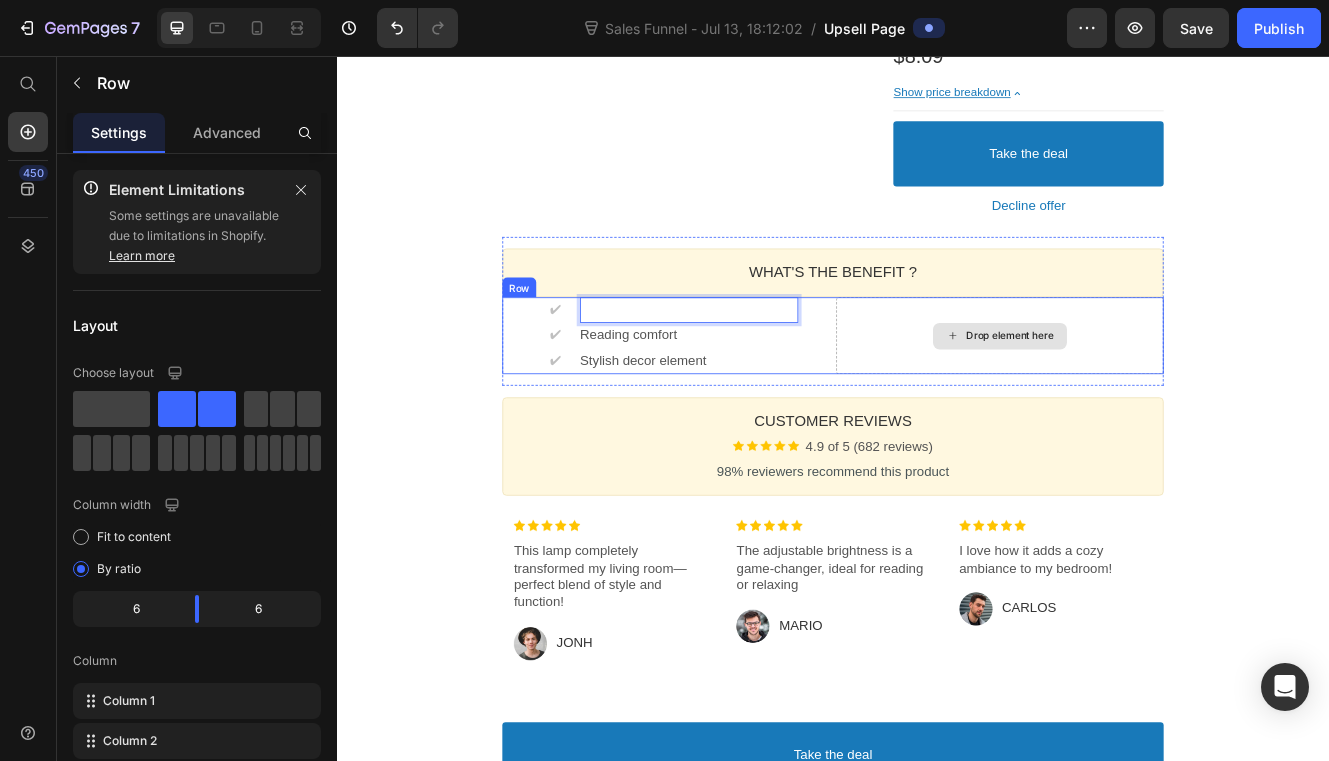 click on "Drop element here" at bounding box center [1139, 394] 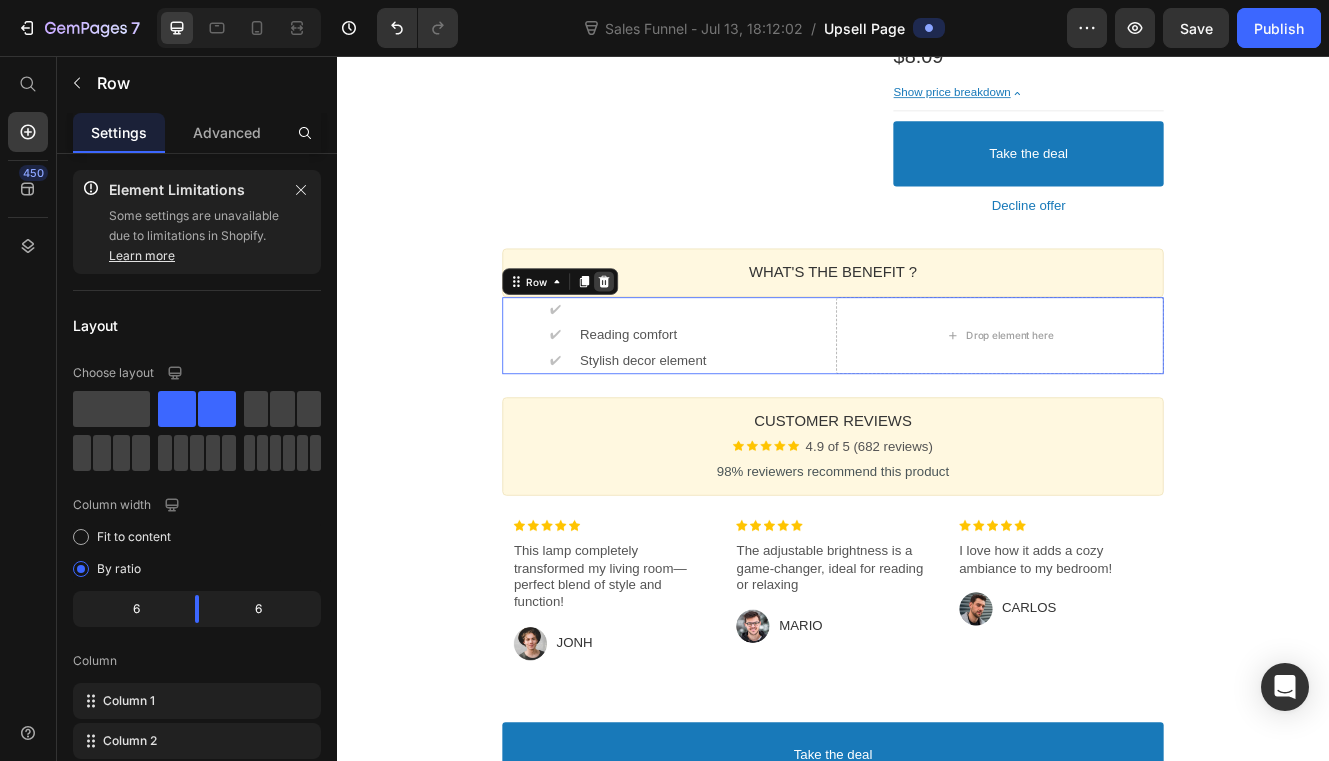 click 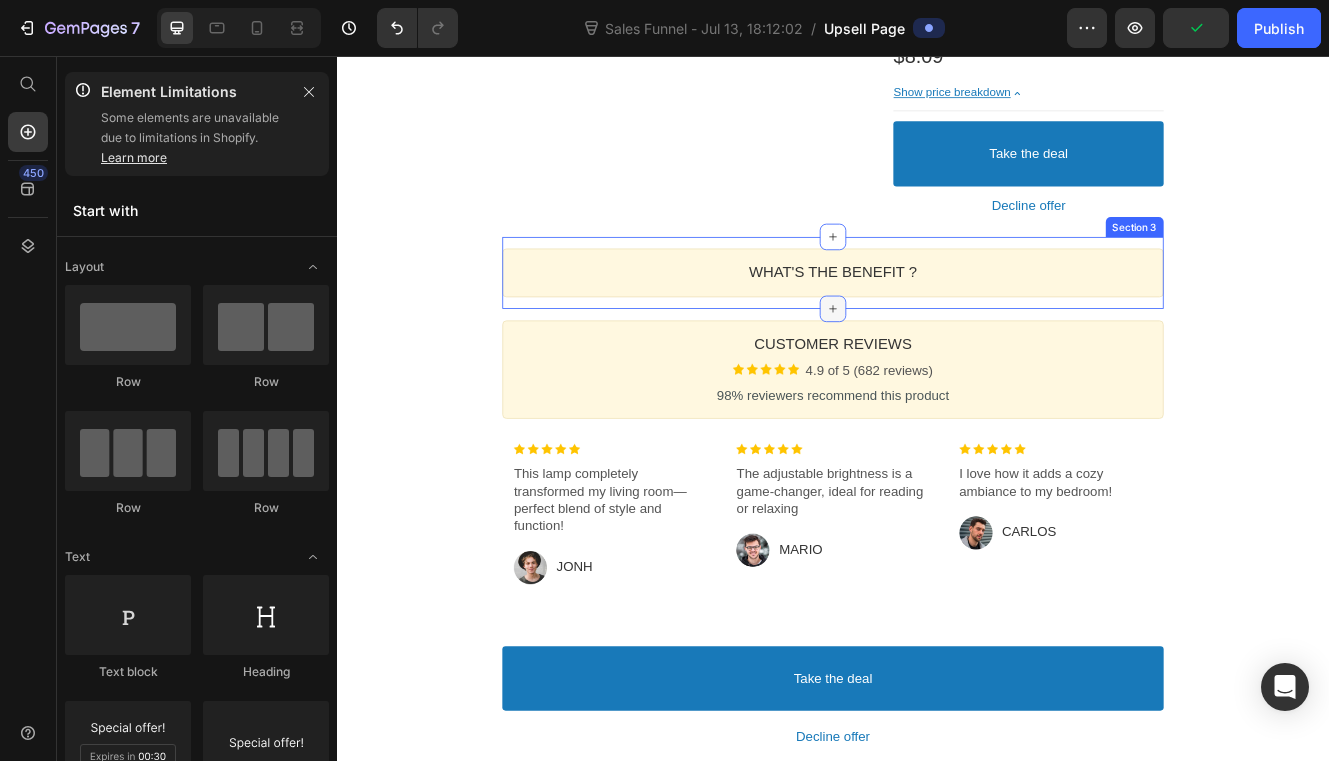 click 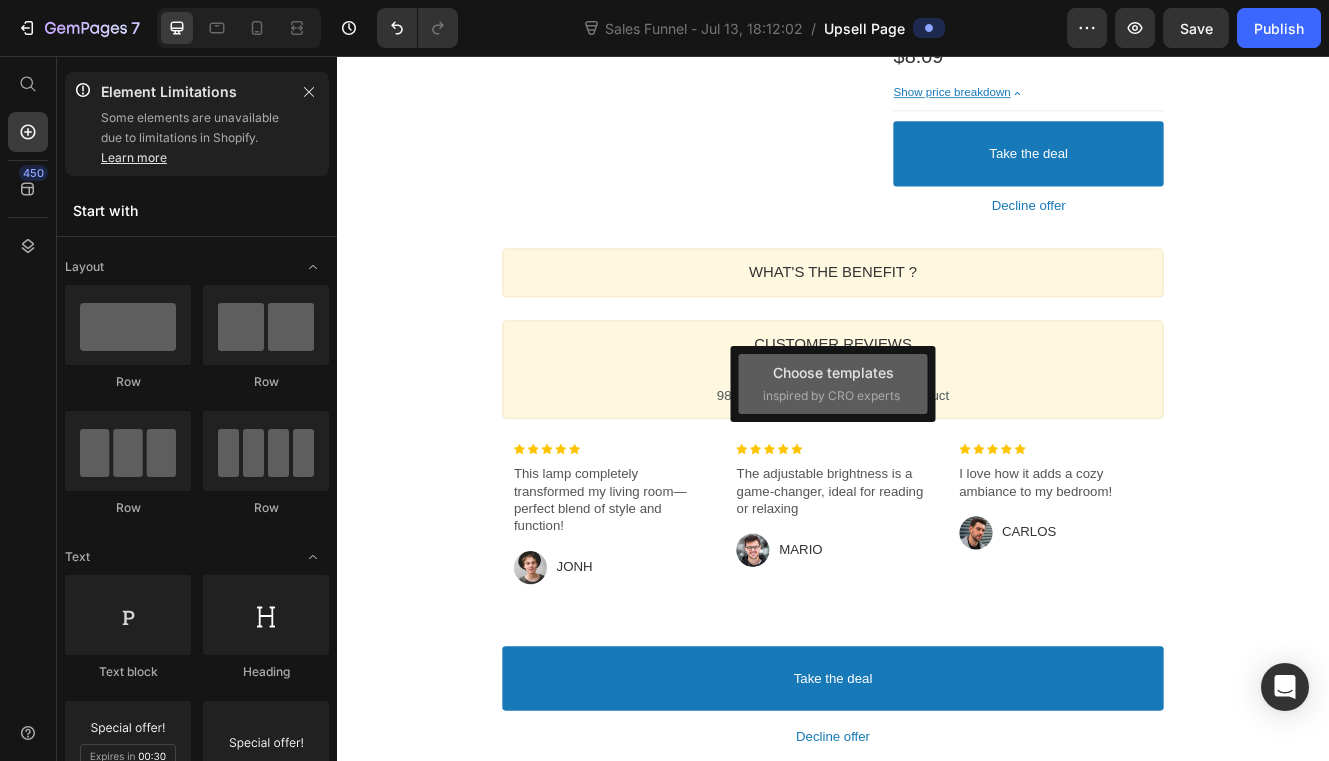 click on "Choose templates" at bounding box center [833, 372] 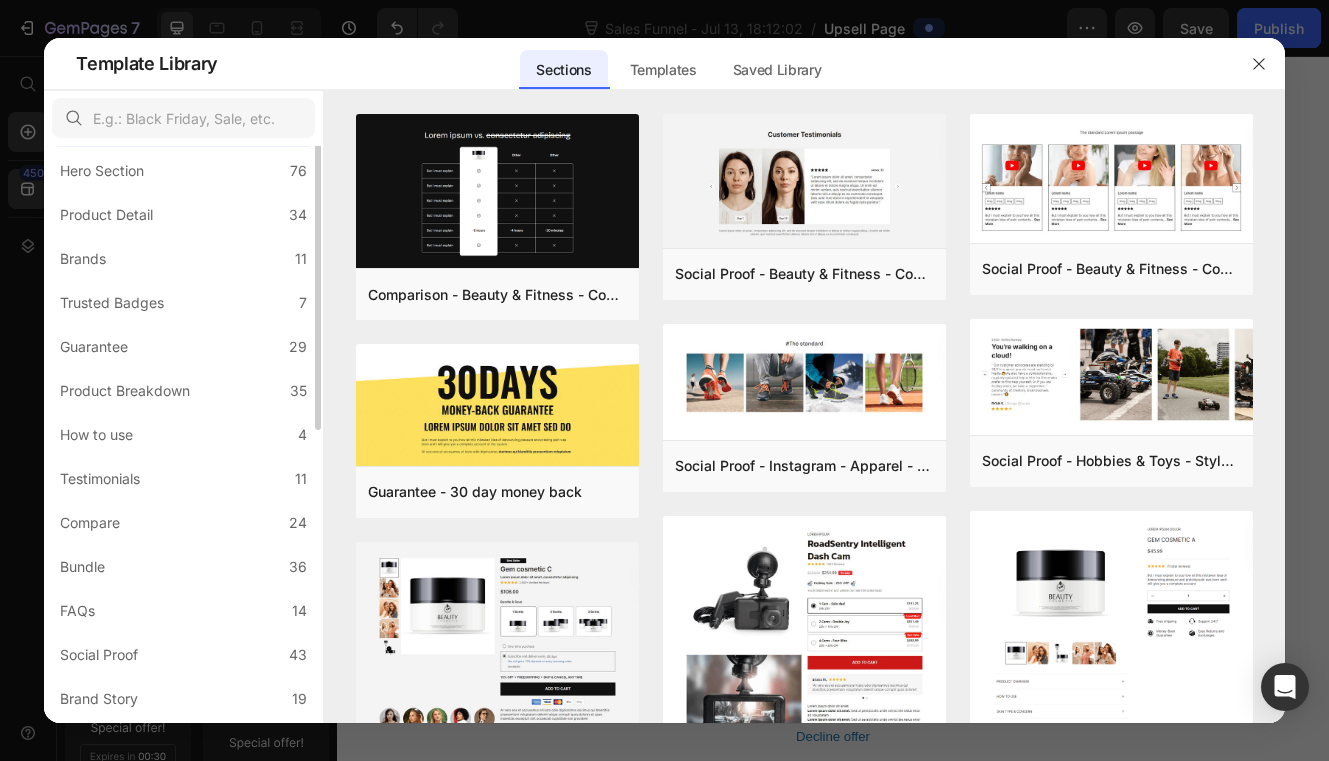 scroll, scrollTop: 0, scrollLeft: 0, axis: both 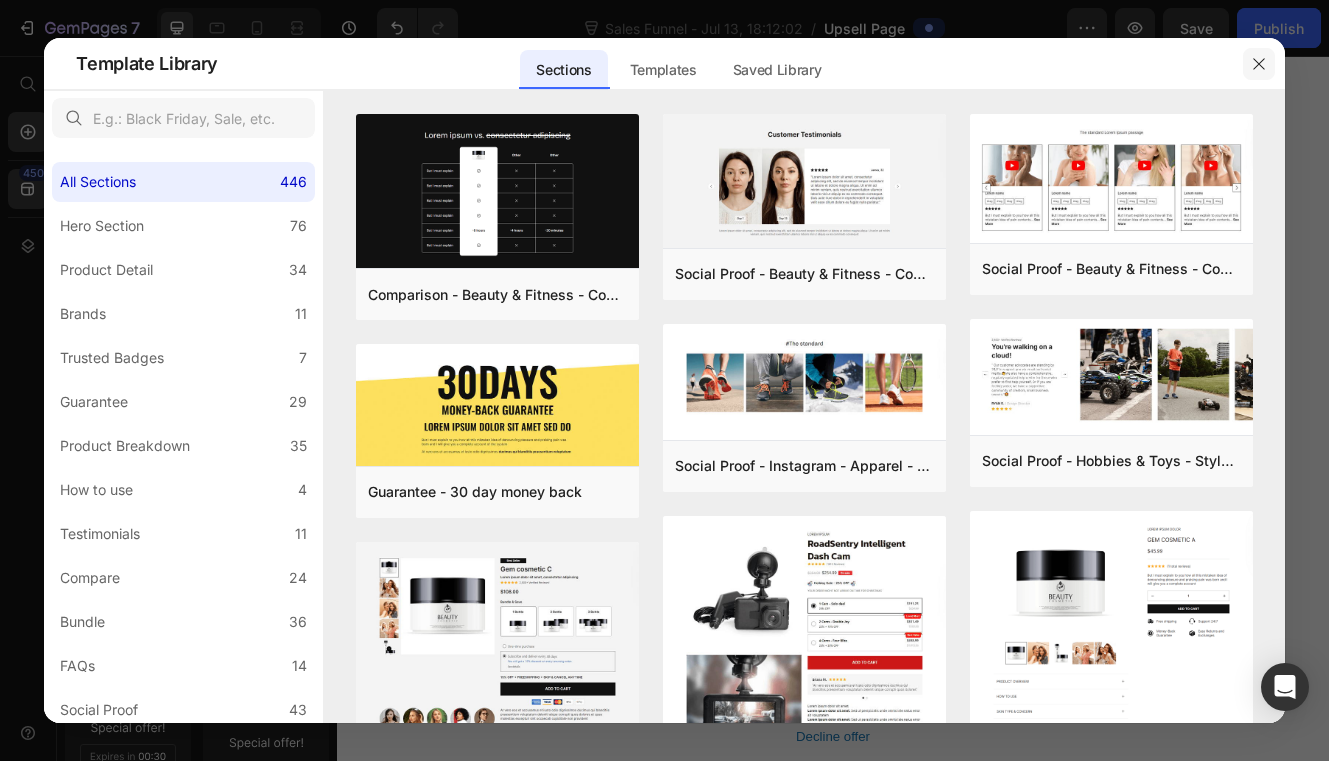 click 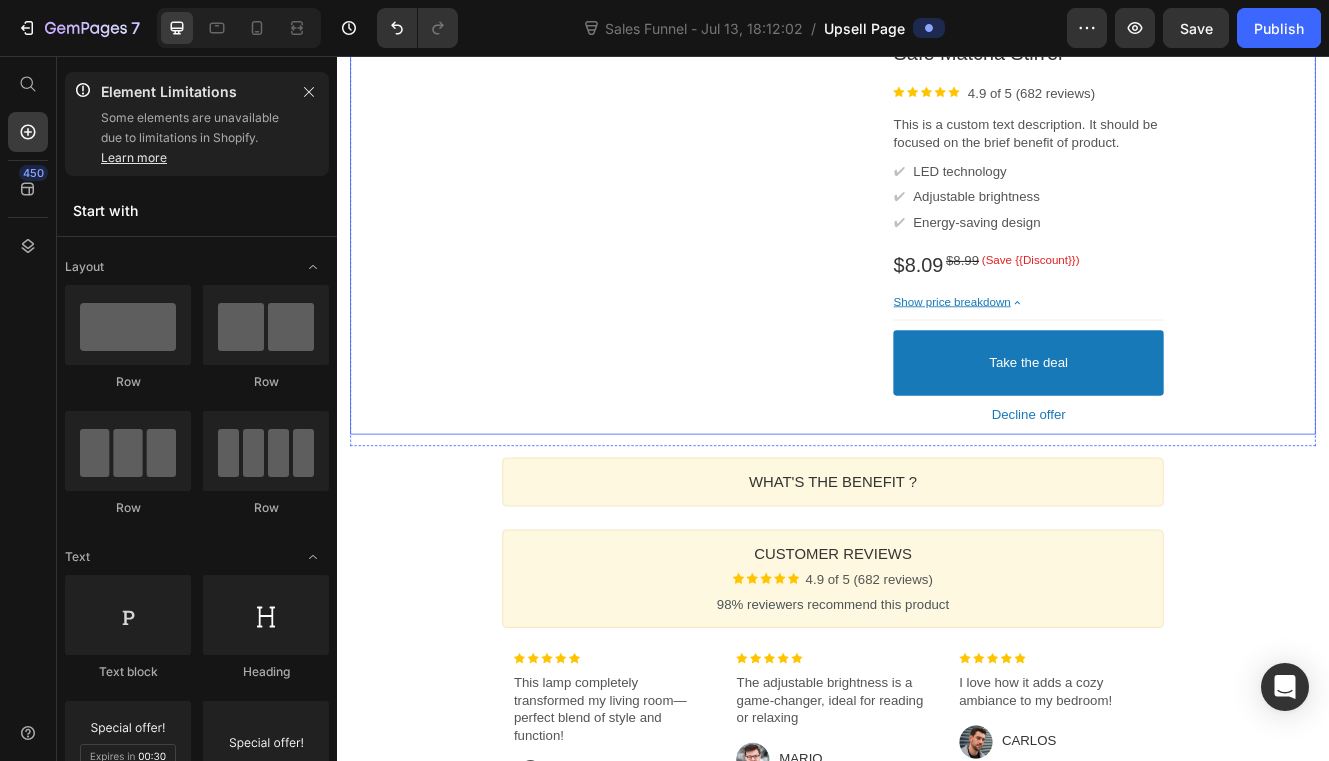 scroll, scrollTop: 600, scrollLeft: 0, axis: vertical 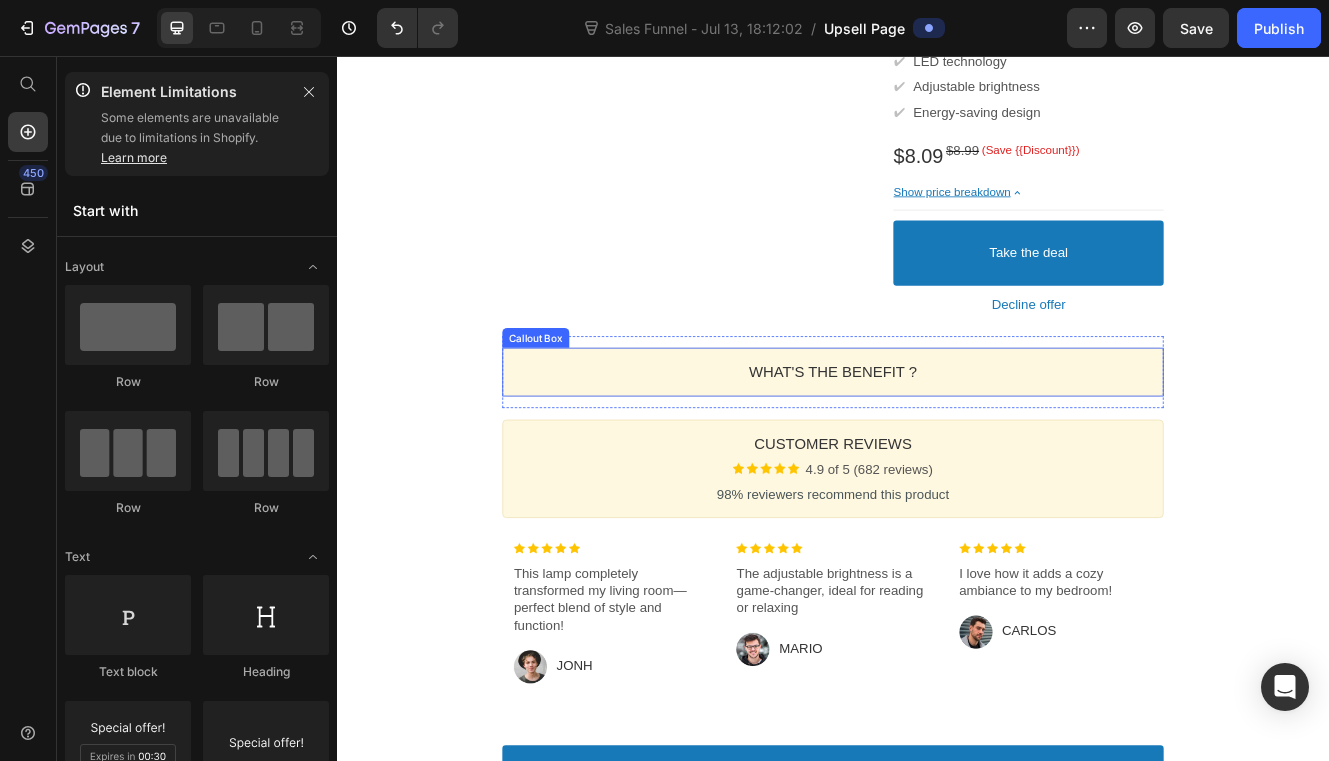 click on "WHAT'S THE BENEFIT ? Heading" at bounding box center [937, 438] 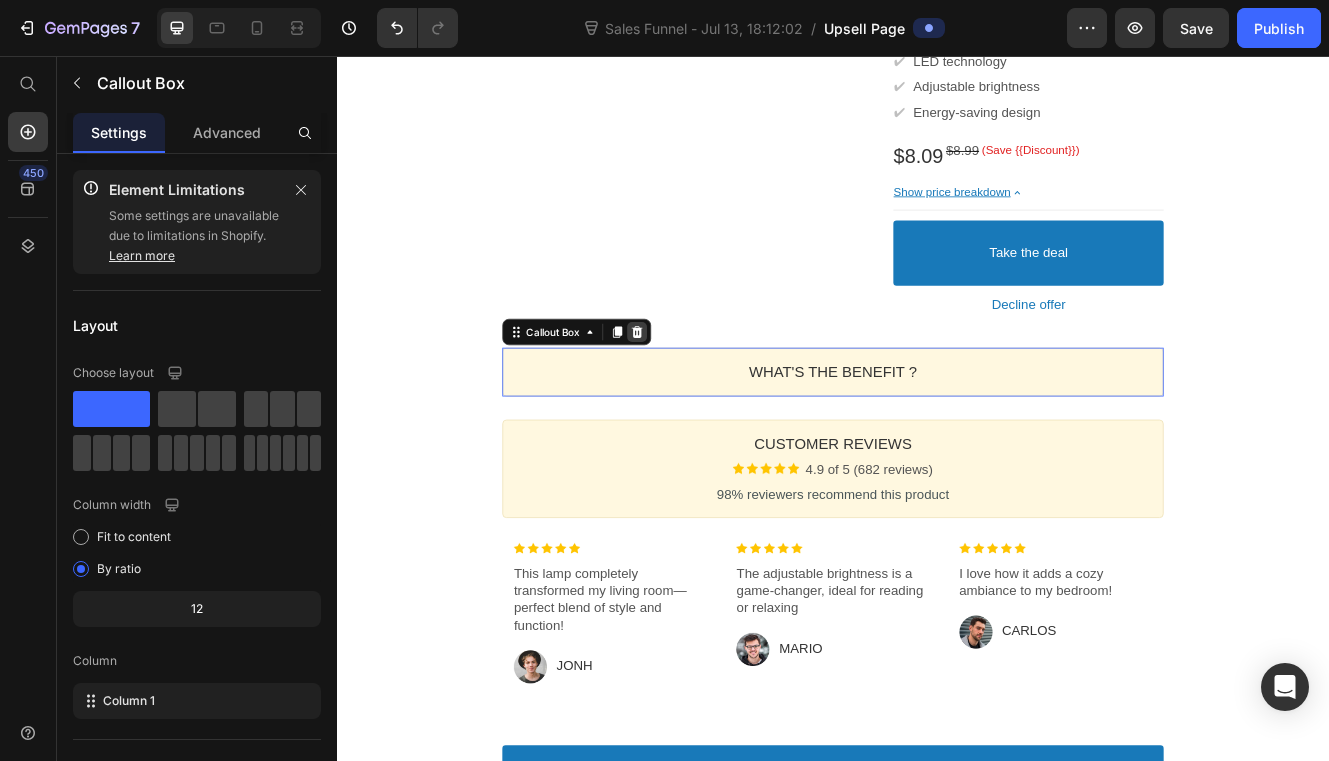 click 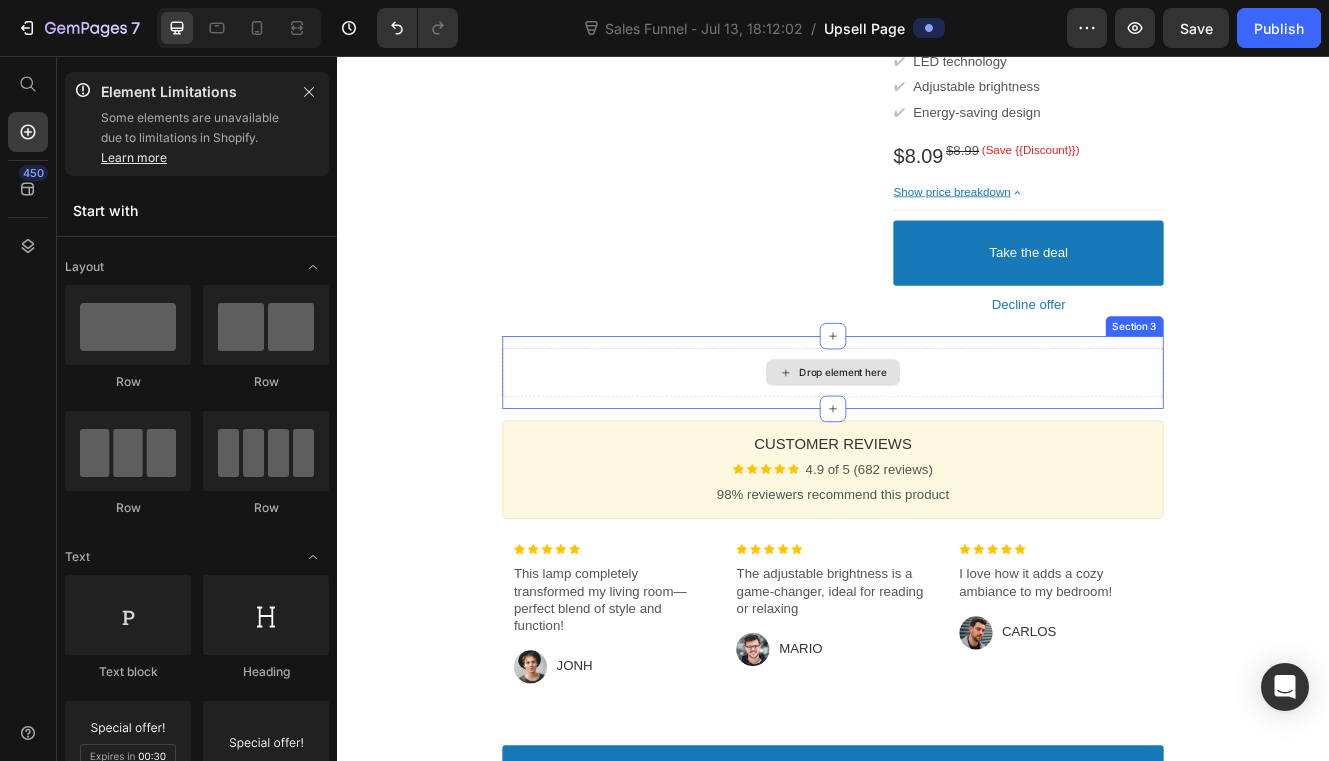 click on "Drop element here" at bounding box center (937, 439) 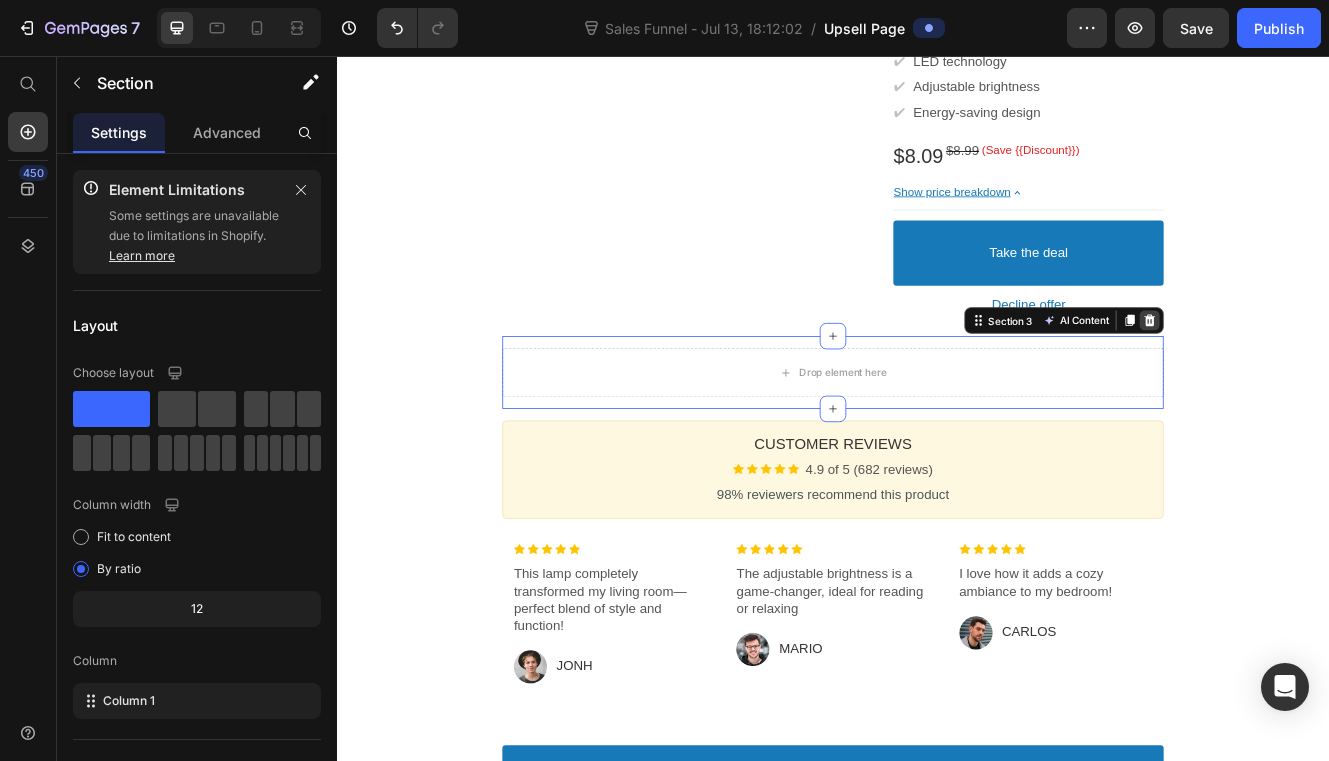 click 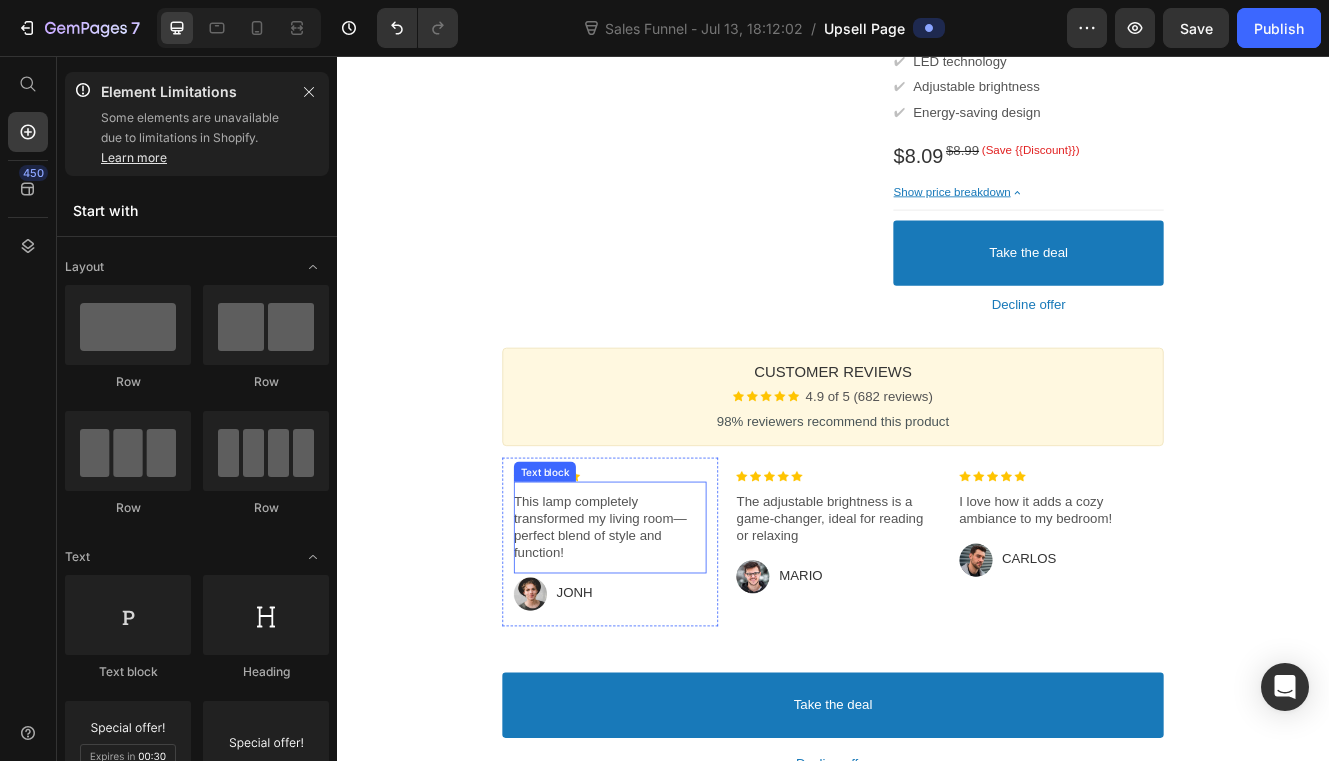 click on "This lamp completely transformed my living room—perfect blend of style and function!" at bounding box center [667, 626] 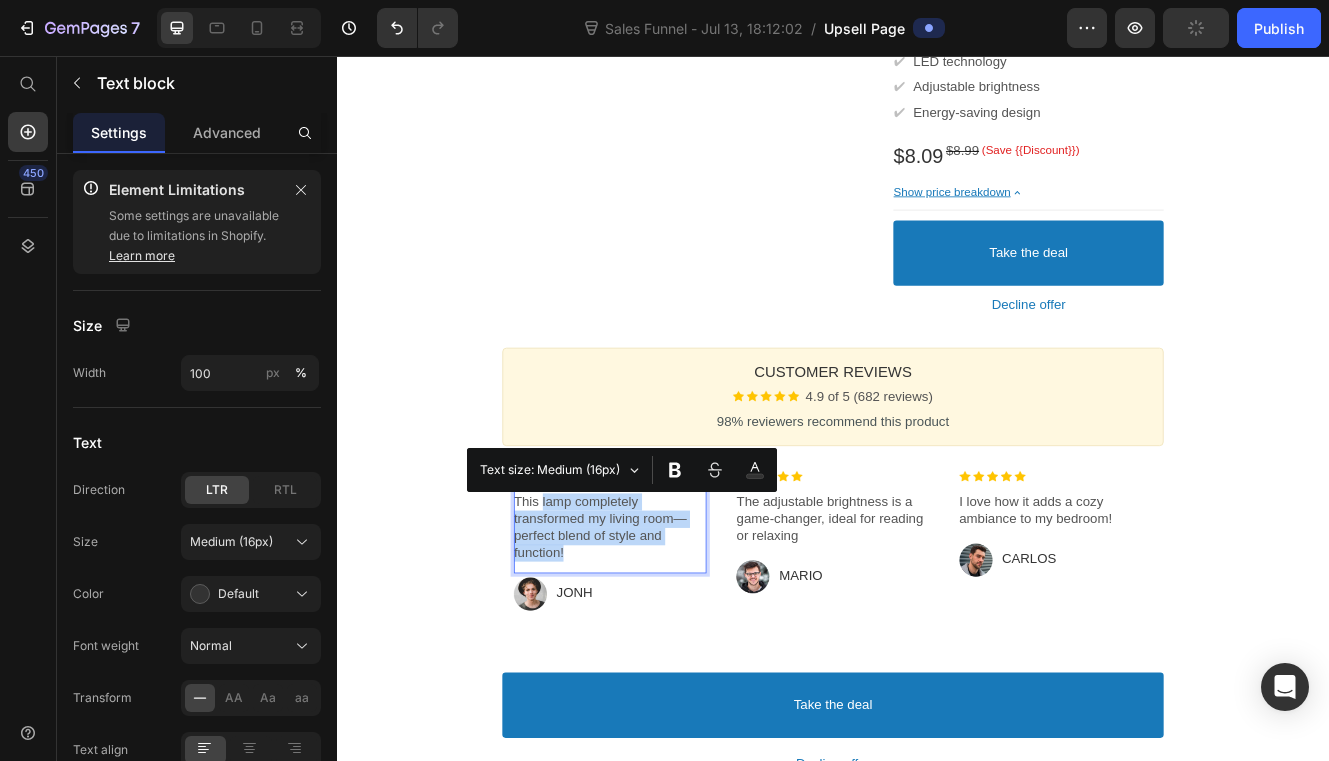 drag, startPoint x: 614, startPoint y: 661, endPoint x: 579, endPoint y: 598, distance: 72.06941 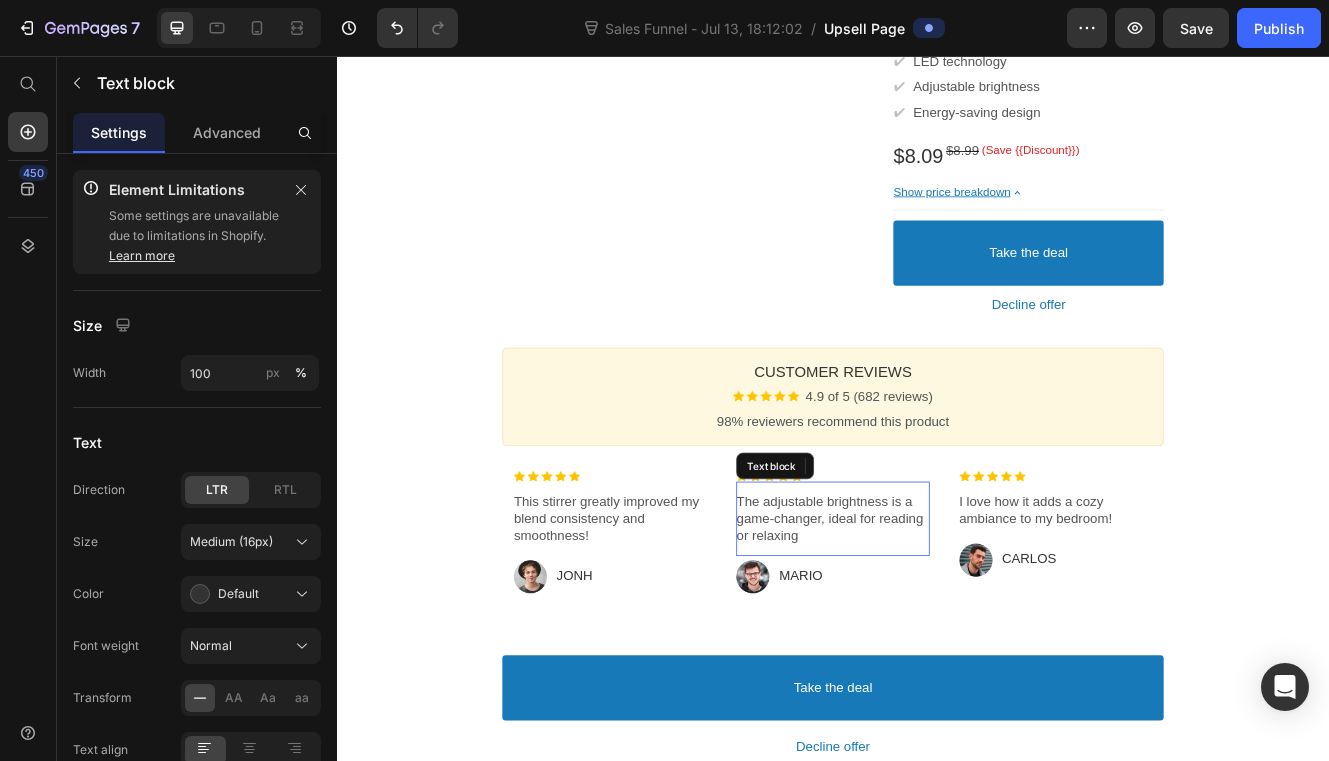 click on "The adjustable brightness is a game-changer, ideal for reading or relaxing" at bounding box center (936, 616) 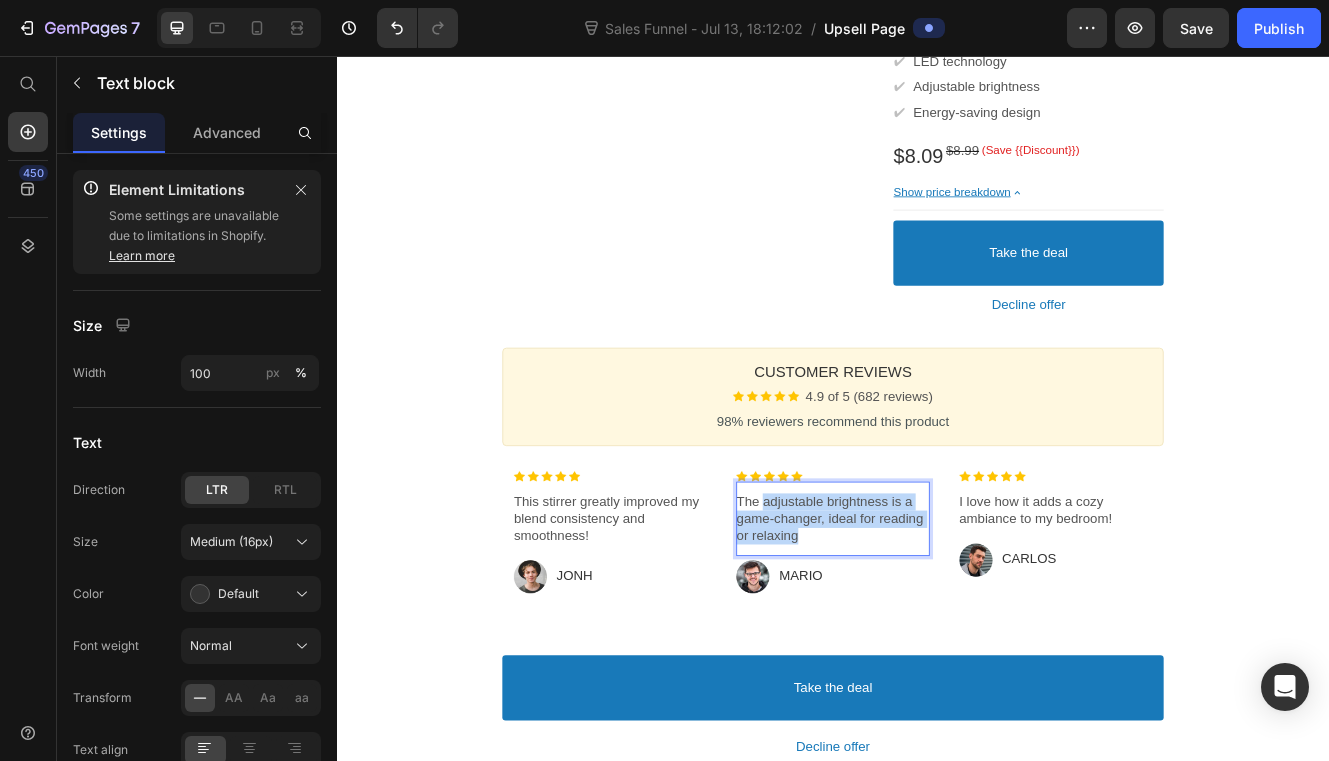 drag, startPoint x: 902, startPoint y: 638, endPoint x: 847, endPoint y: 608, distance: 62.649822 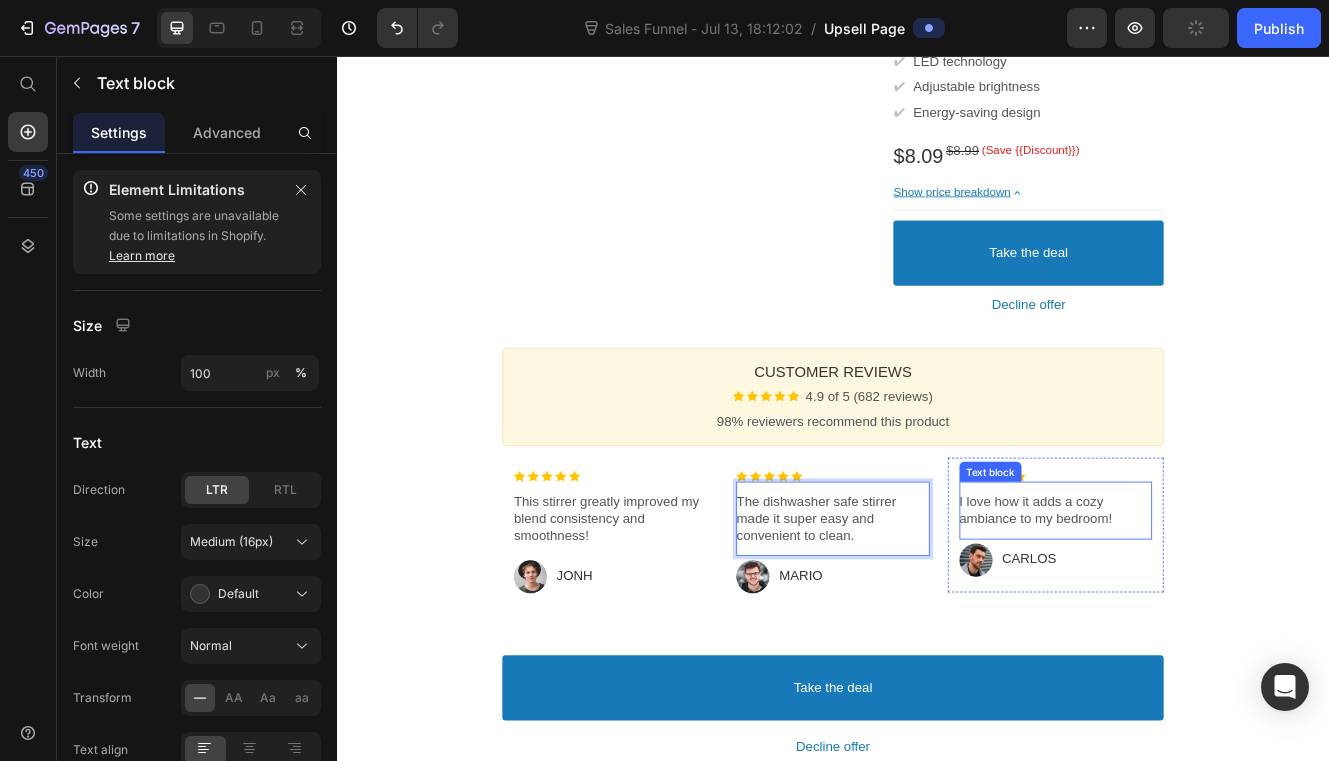 click on "I love how it adds a cozy ambiance to my bedroom!" at bounding box center [1206, 606] 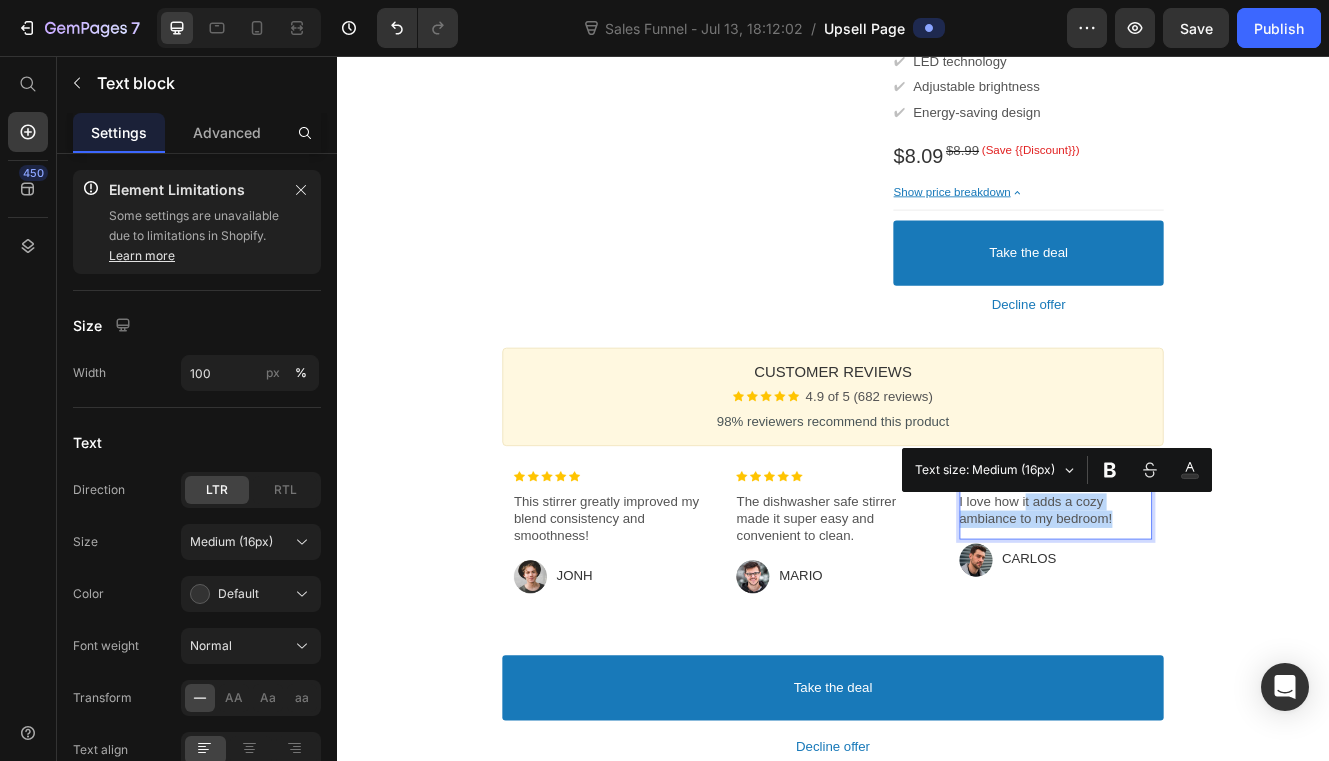 drag, startPoint x: 1284, startPoint y: 620, endPoint x: 1160, endPoint y: 605, distance: 124.90396 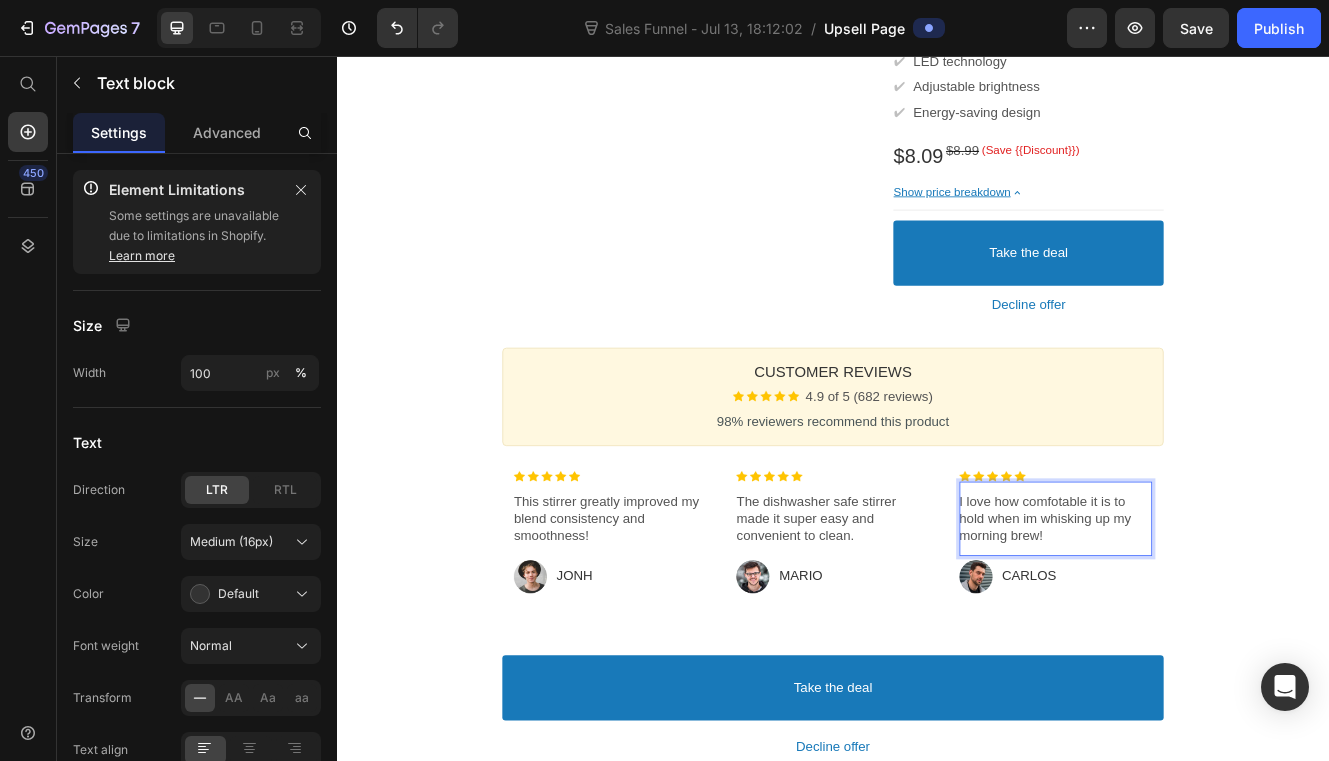 click on "One-time Offer Callout Text Grab another for {{Max_Discount}} OFF Callout Text Offer expires in: 01:33 Countdown Timer Callout Box Section 1 Product Images Image Matcha Green Tea Brushes Traditional Matcha Whisk Reusable Resin Matcha Whisk Chasen Dishwasher Safe Matcha Stirrer Product Title Image 4.9 of 5 (682 reviews) Text block Row This is a custom text description. It should be focused on the brief benefit of product. Text block ✔ Text block LED technology Text block Row ✔ Text block Adjustable brightness Text block Row ✔ Text block Energy-saving design Text block Row $8.09 Price $8.99 Price (Save {{Discount}}) Discount Tag Row Show price breakdown Price Breakdown Take the deal Accept Button Decline offer Decline Button Row Product Offer Section 2 Customer Reviews Heading Image 4.9 of 5 (682 reviews) Text block Row 98% reviewers recommend this product Text block Callout Box Image This stirrer greatly improved my blend consistency and smoothness! Text block Image [NAME] Text block Row Row Image Image" at bounding box center (937, 237) 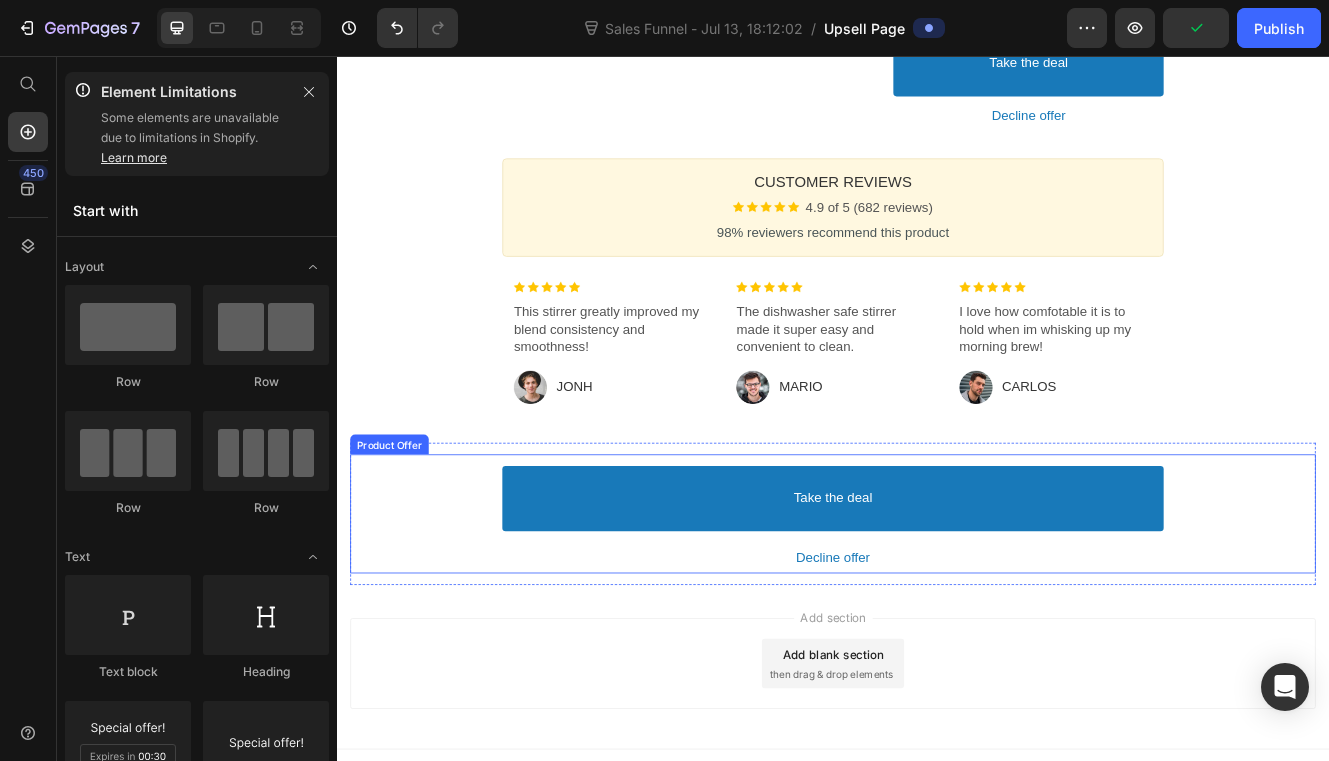 scroll, scrollTop: 833, scrollLeft: 0, axis: vertical 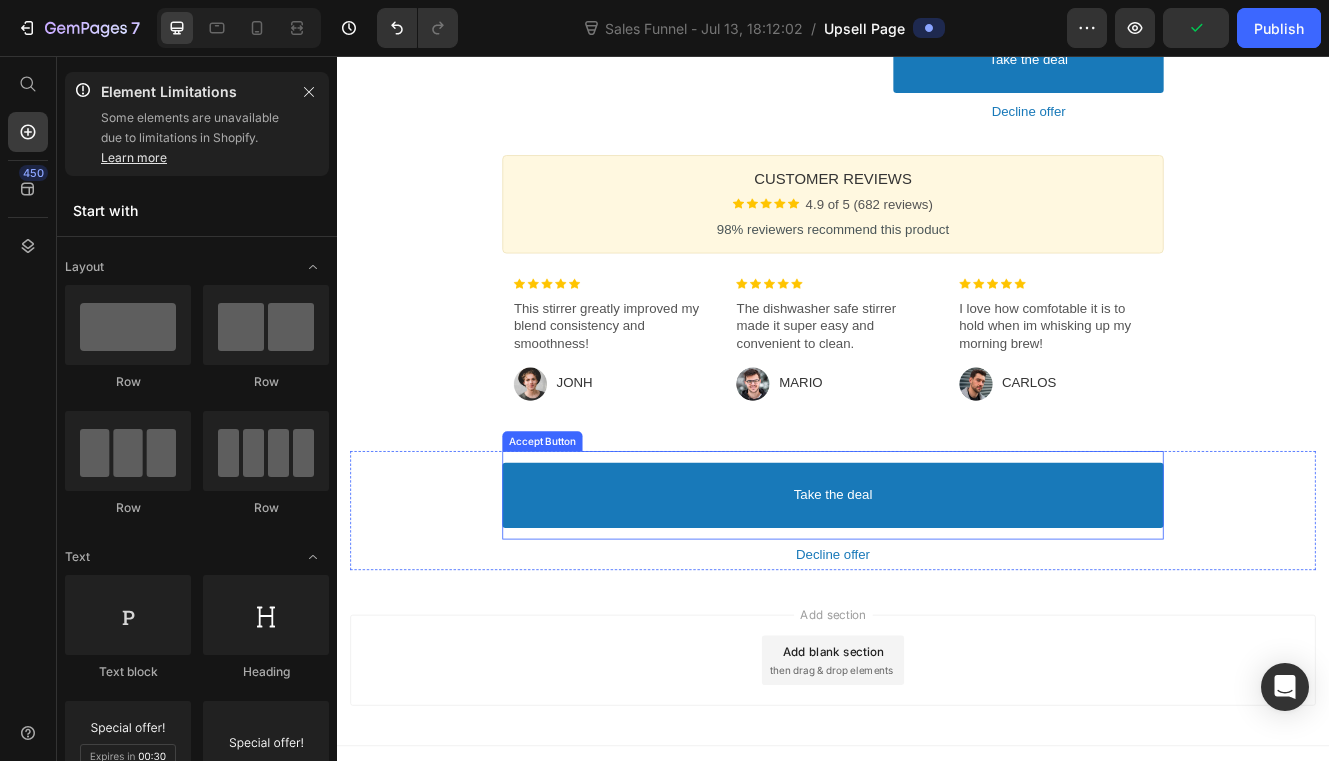 click on "Take the deal Accept Button" at bounding box center [937, 587] 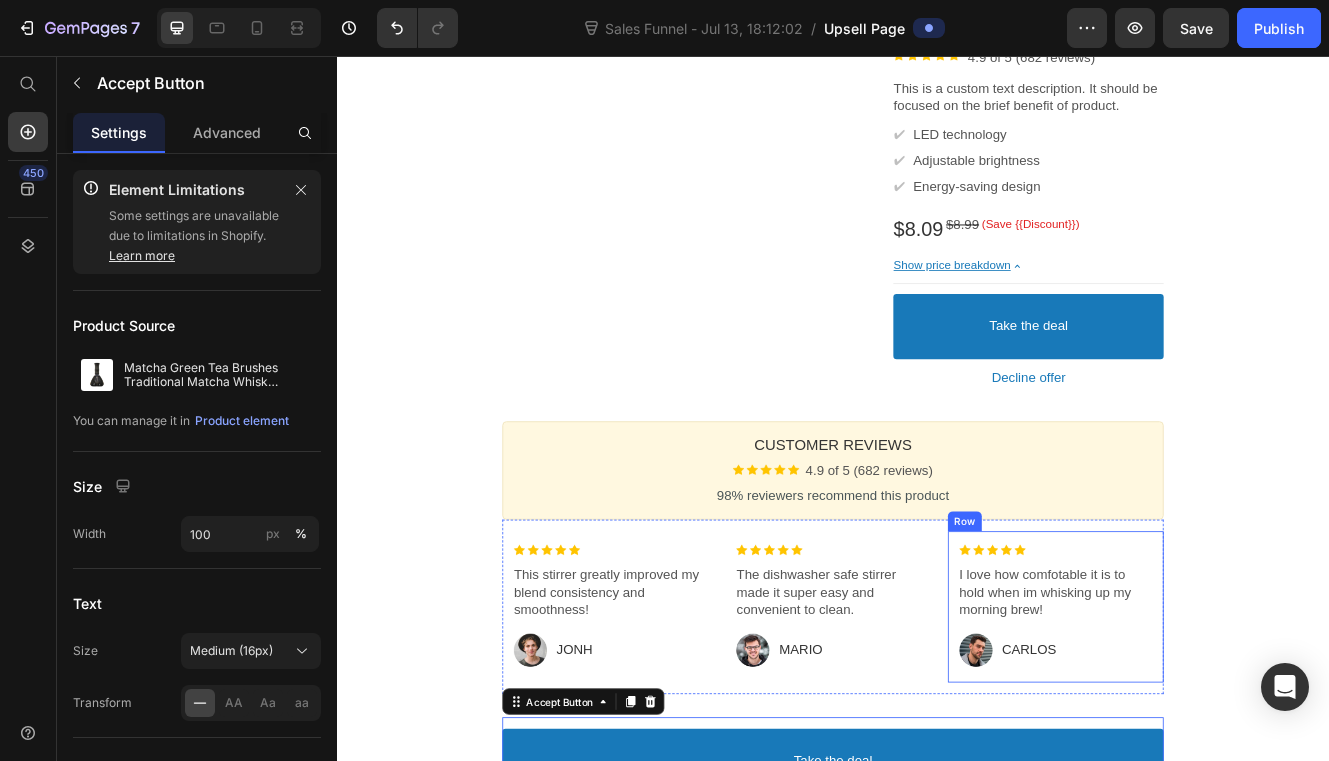 scroll, scrollTop: 356, scrollLeft: 0, axis: vertical 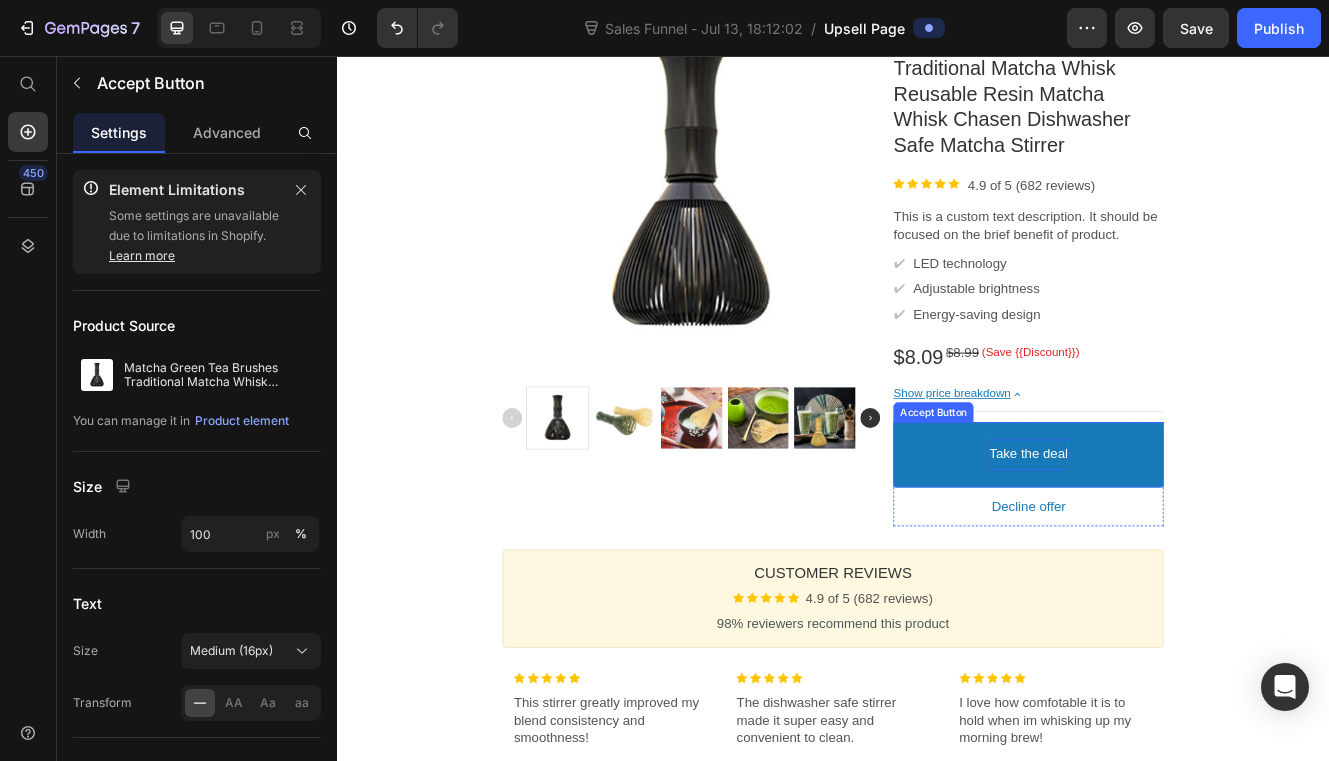 click on "Take the deal" at bounding box center (1173, 538) 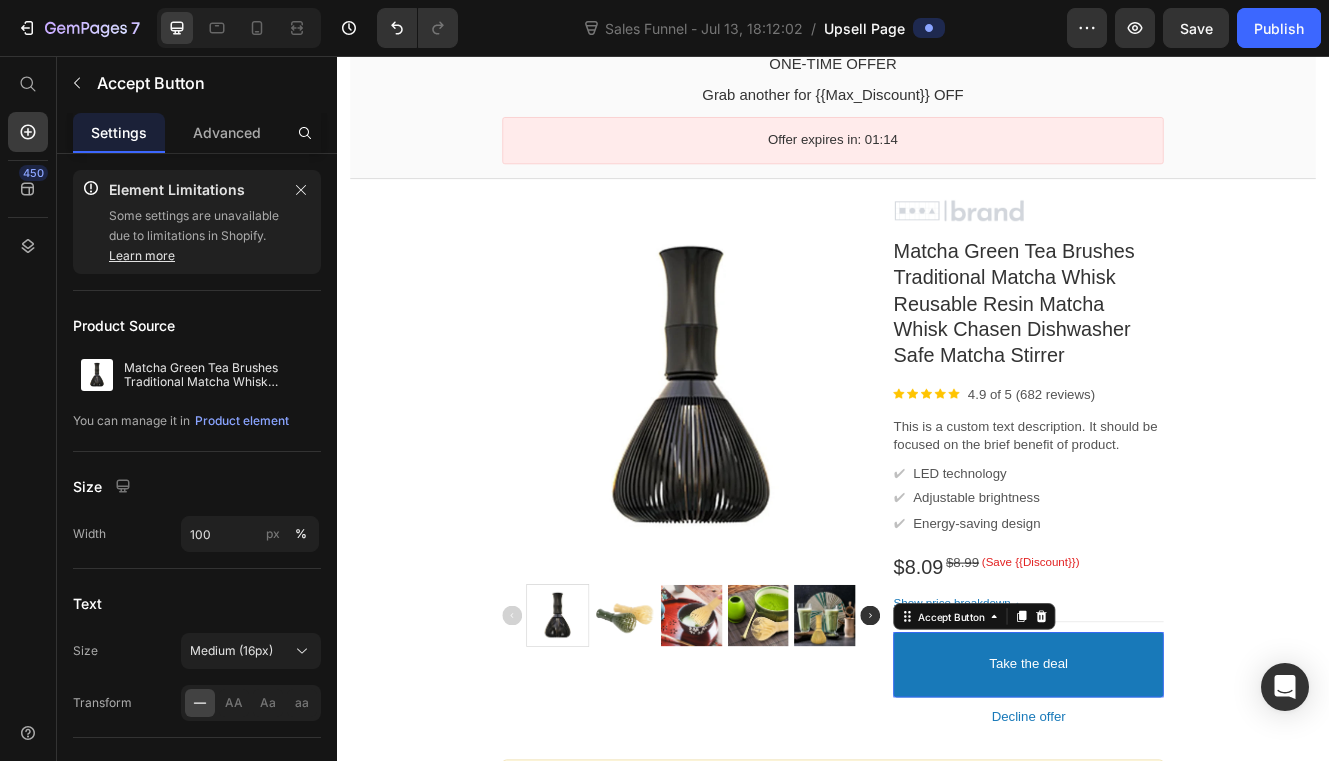 scroll, scrollTop: 0, scrollLeft: 0, axis: both 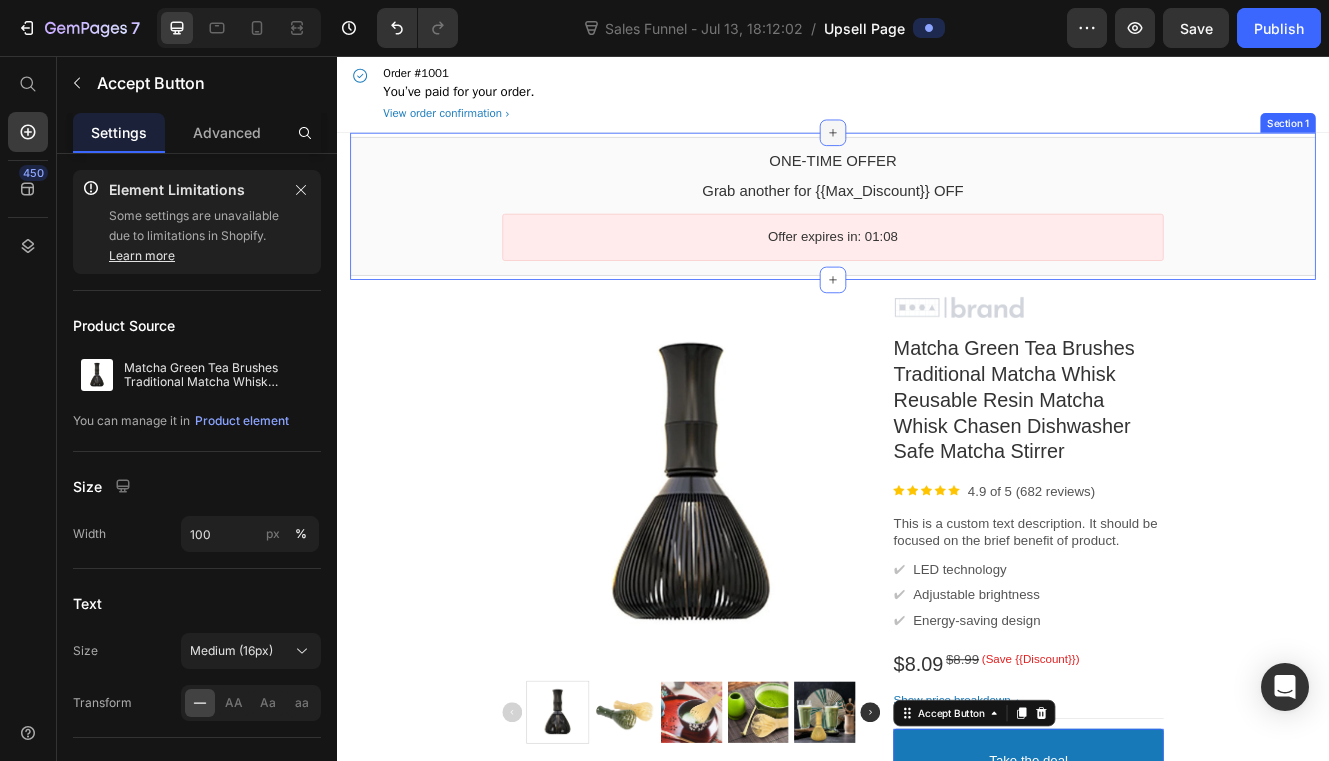 click 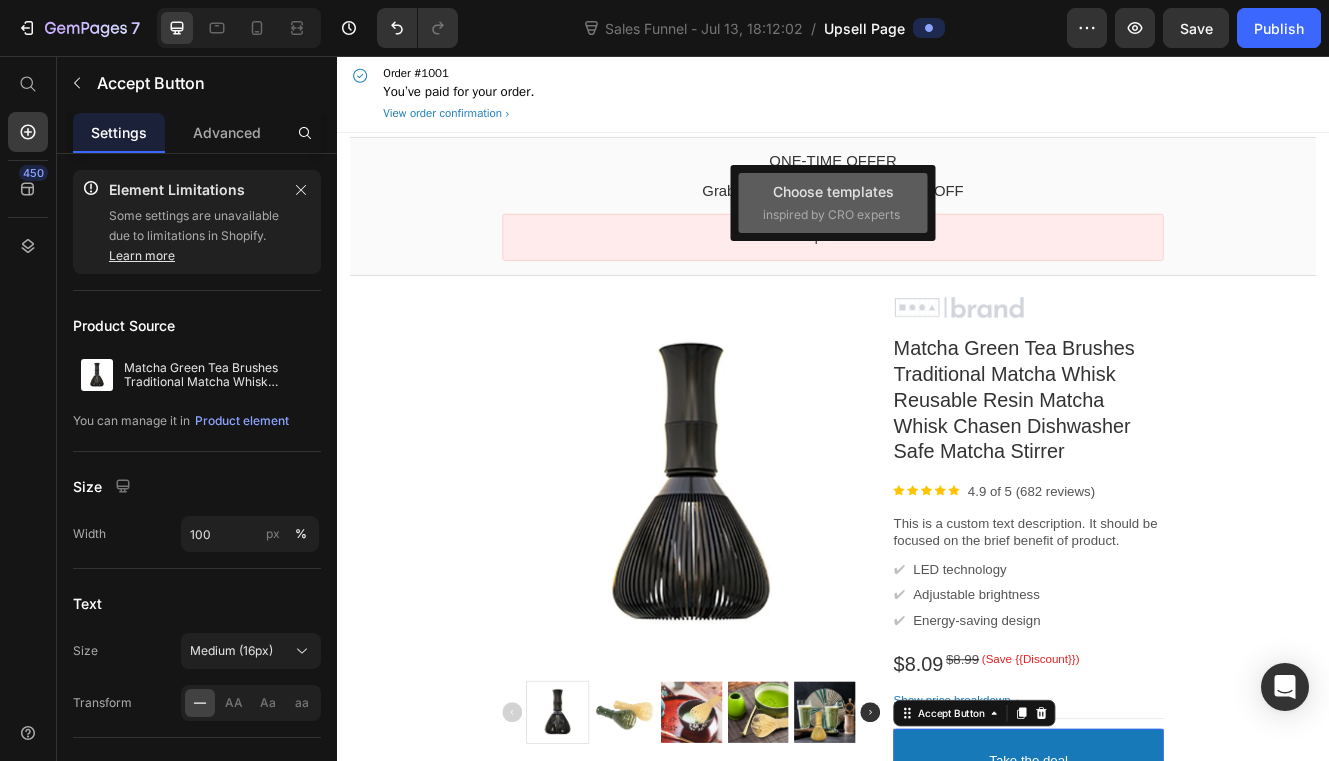 click on "Choose templates" at bounding box center (833, 191) 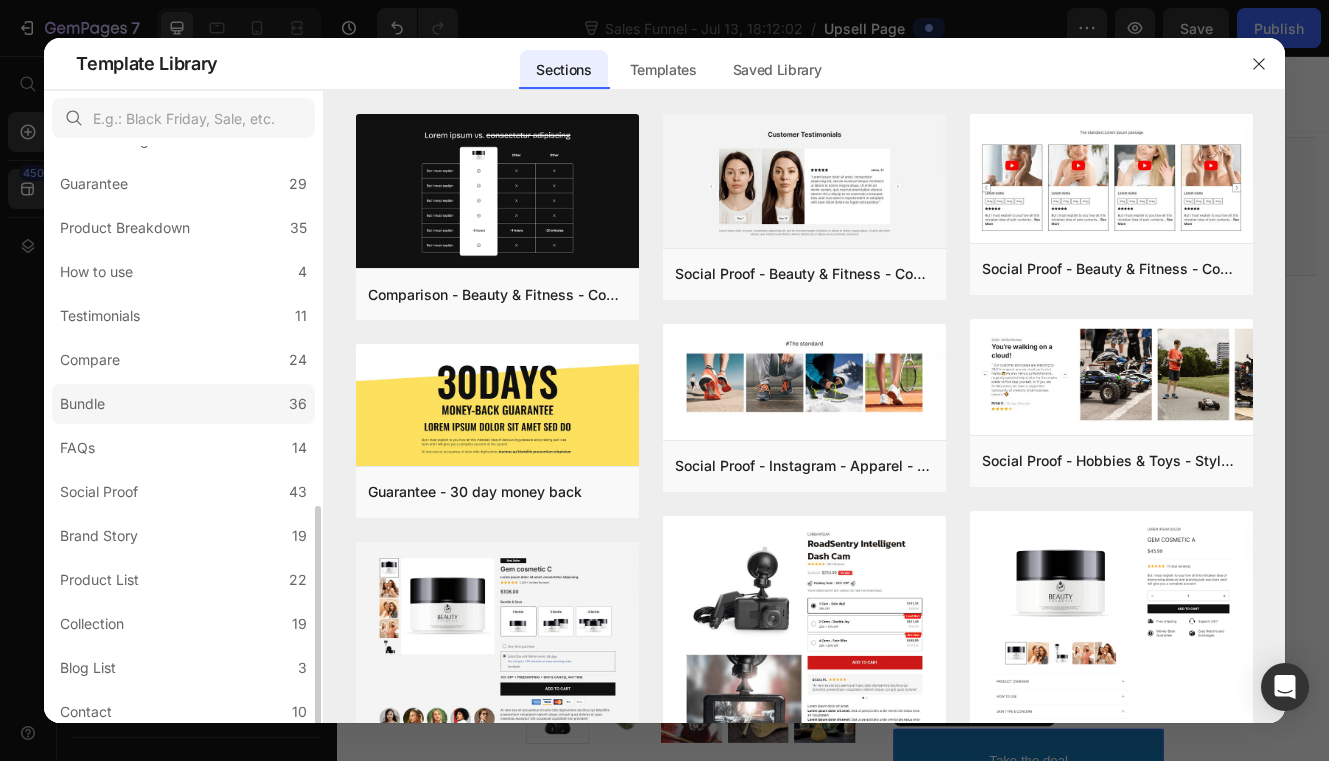 scroll, scrollTop: 0, scrollLeft: 0, axis: both 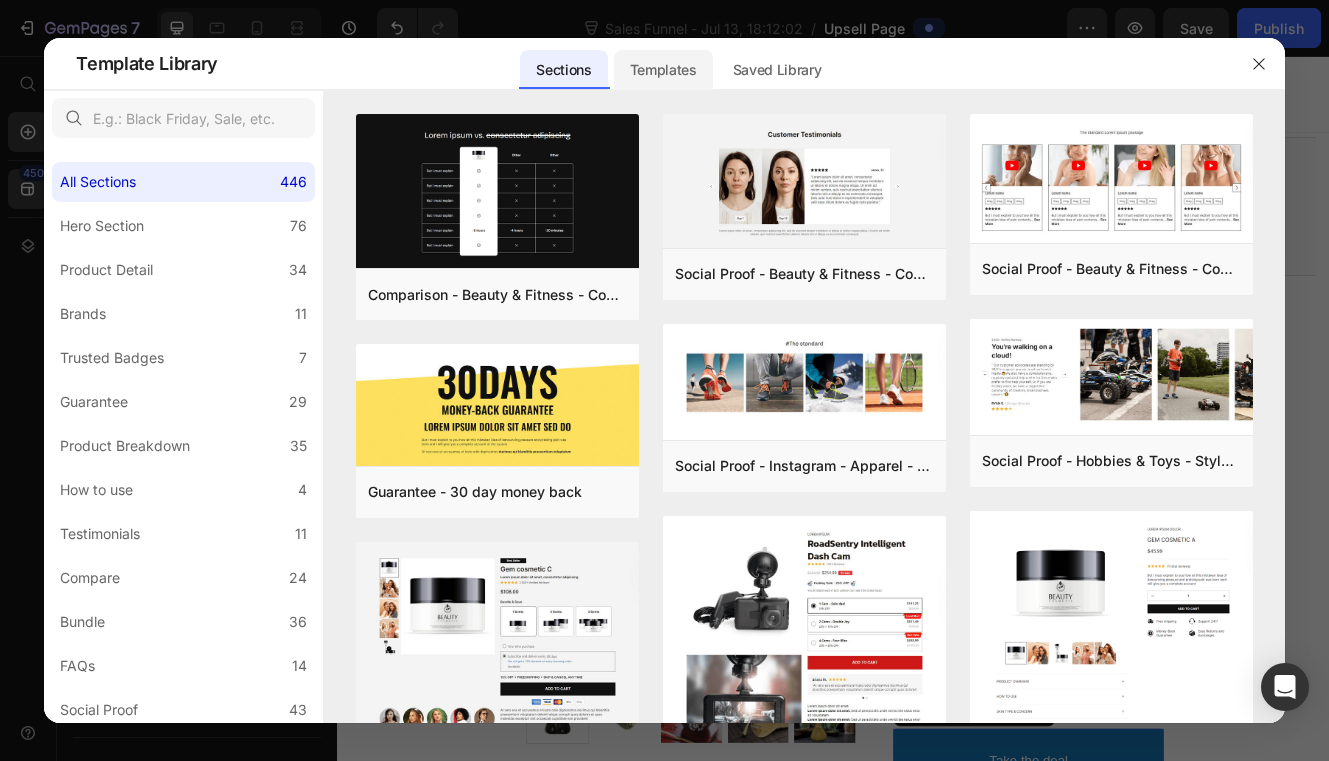click on "Templates" 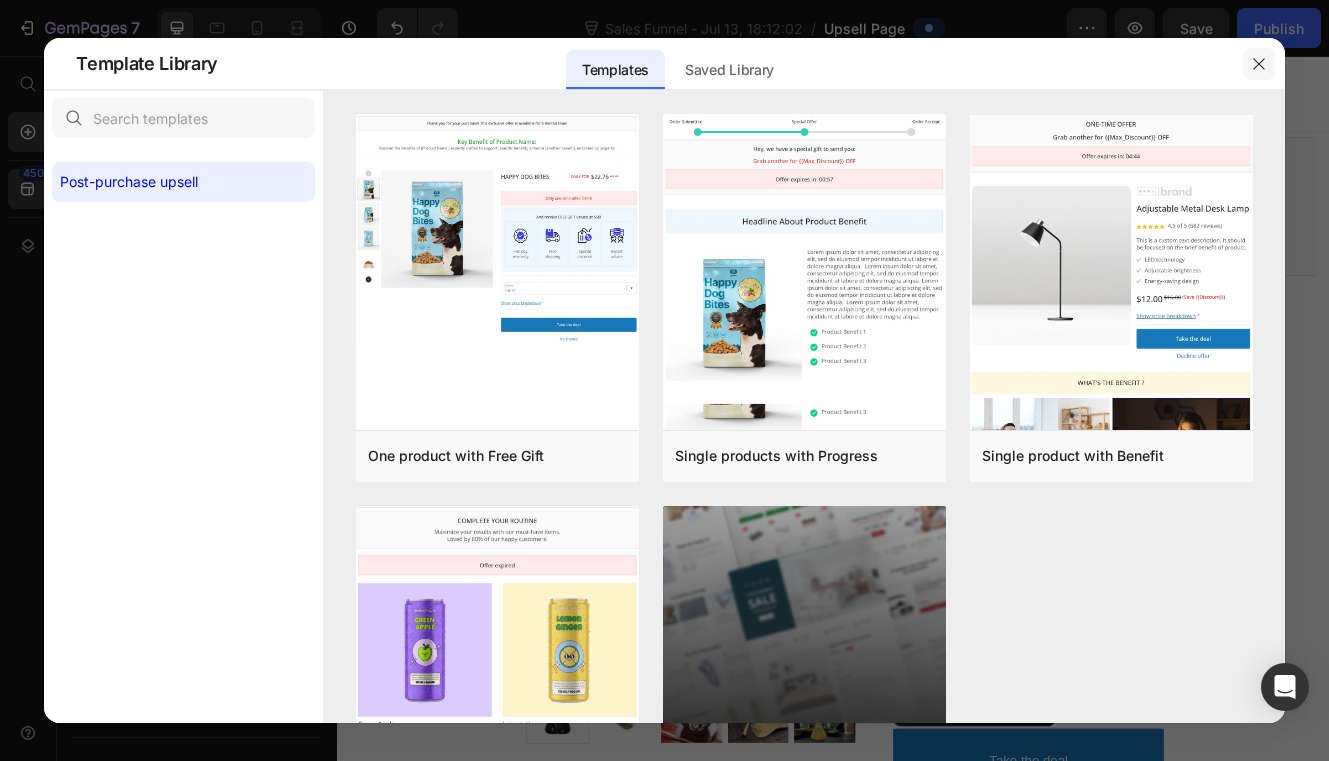 click 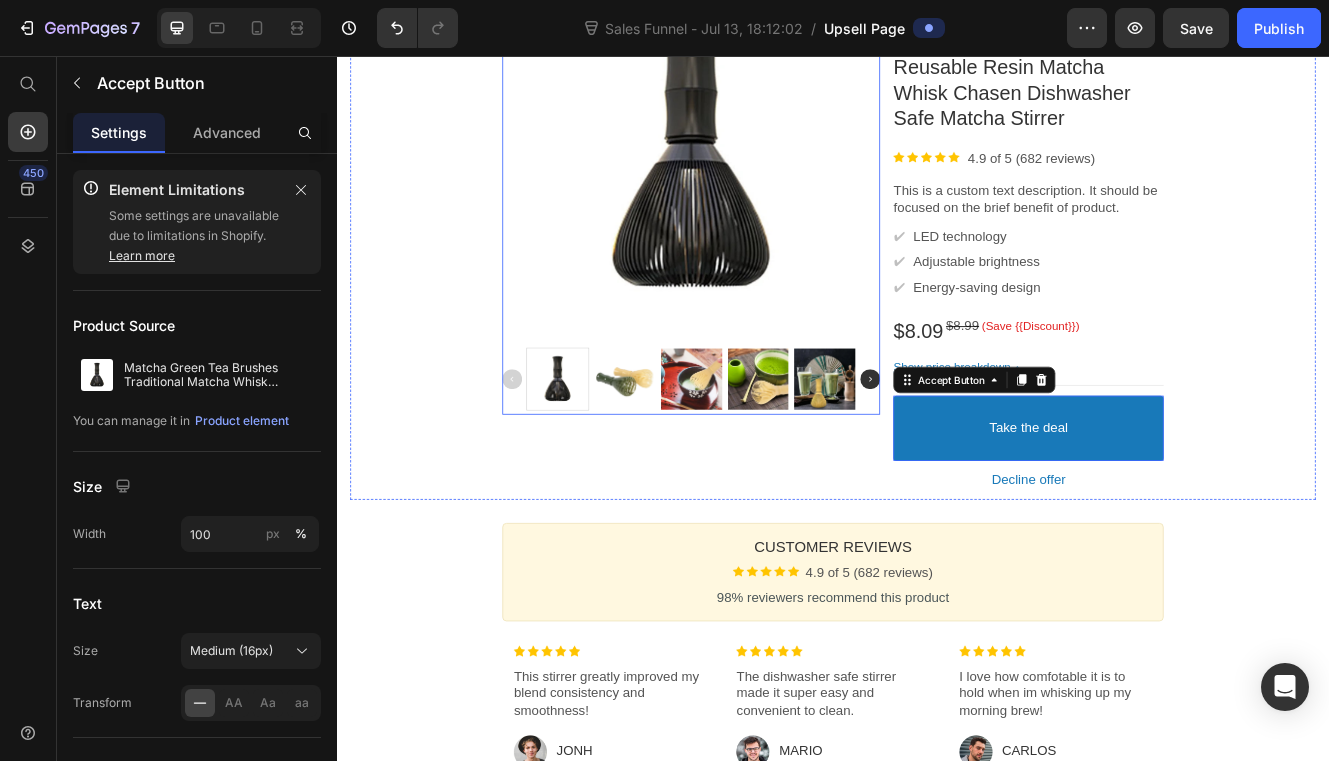 scroll, scrollTop: 893, scrollLeft: 0, axis: vertical 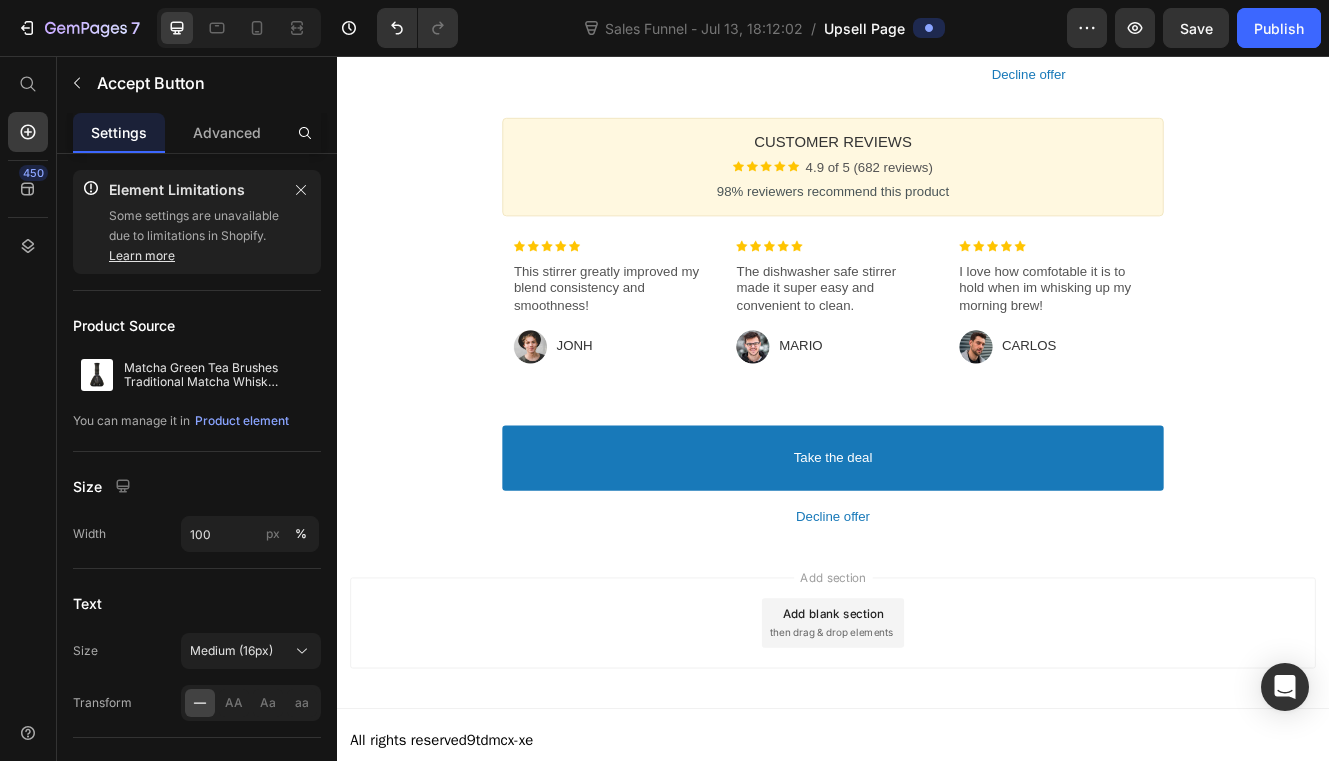 click on "Add blank section" at bounding box center [937, 730] 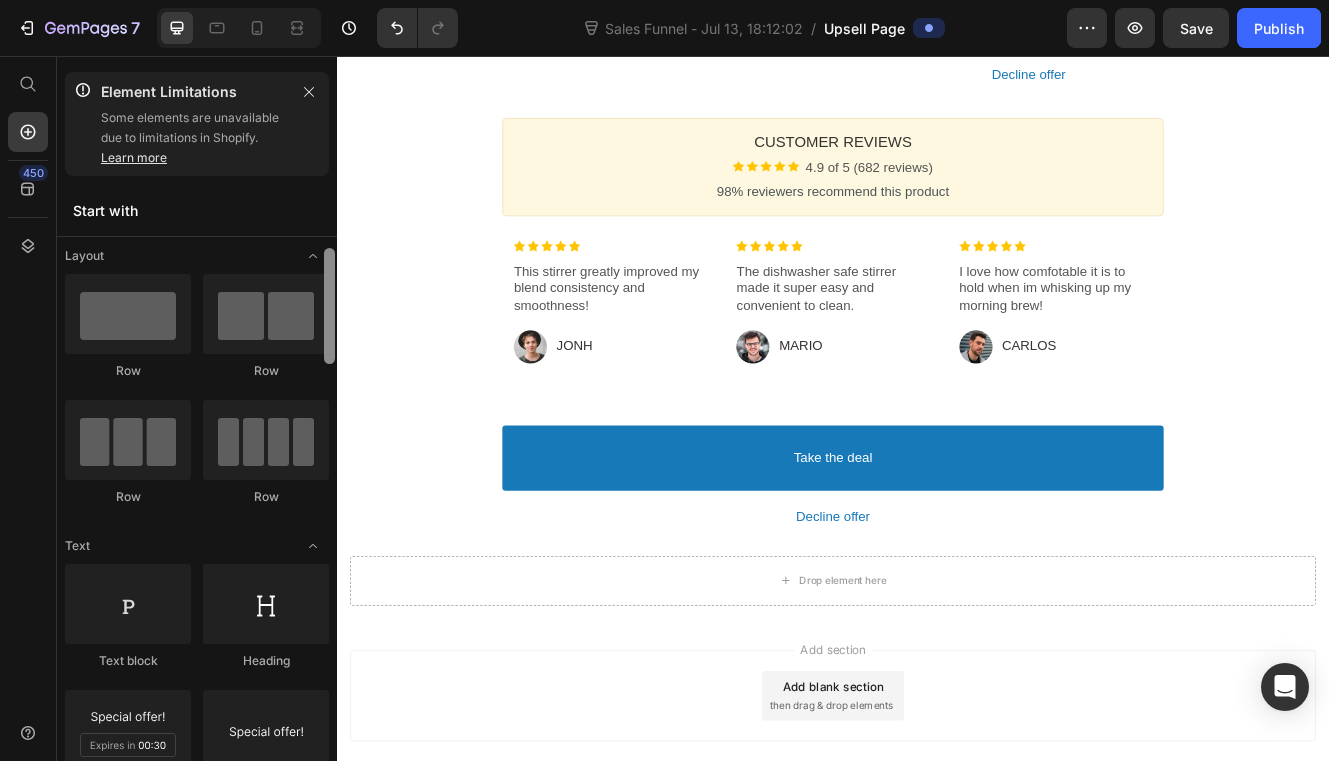 scroll, scrollTop: 482, scrollLeft: 0, axis: vertical 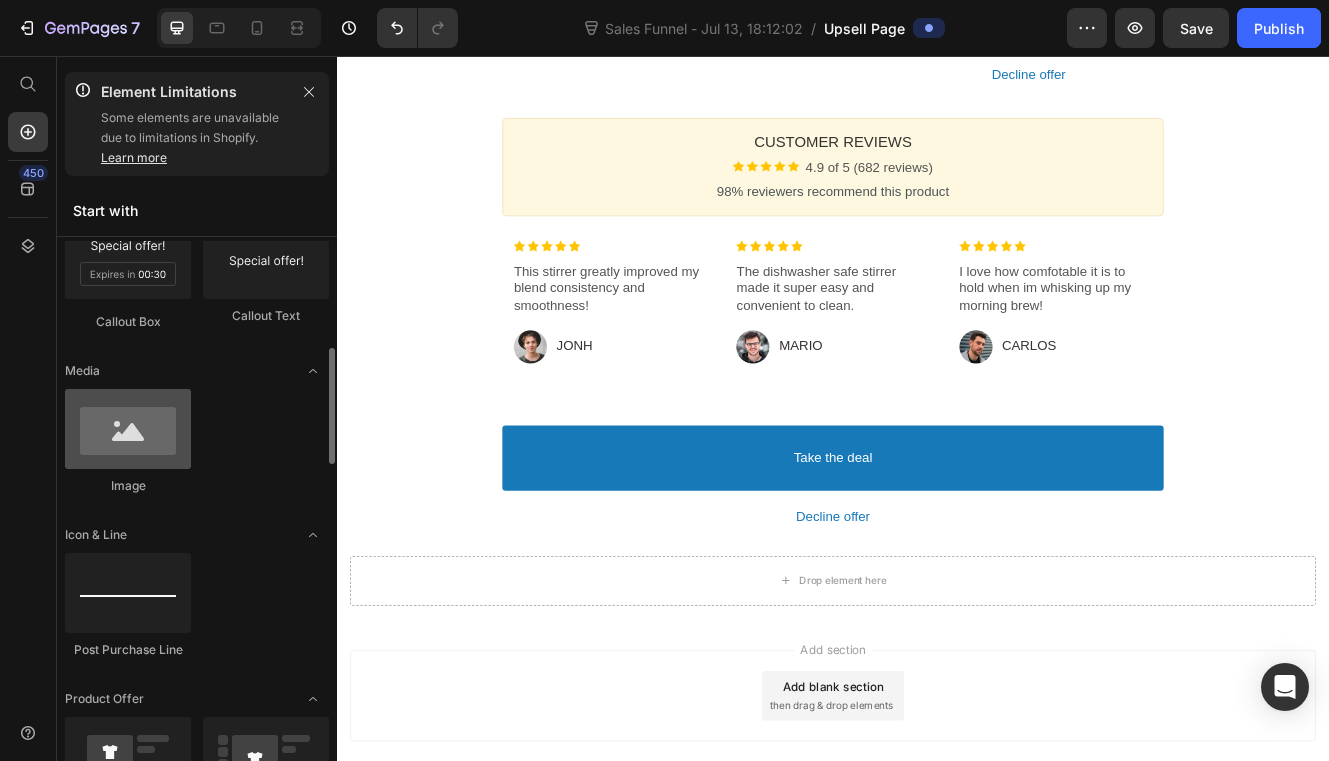 click at bounding box center [128, 429] 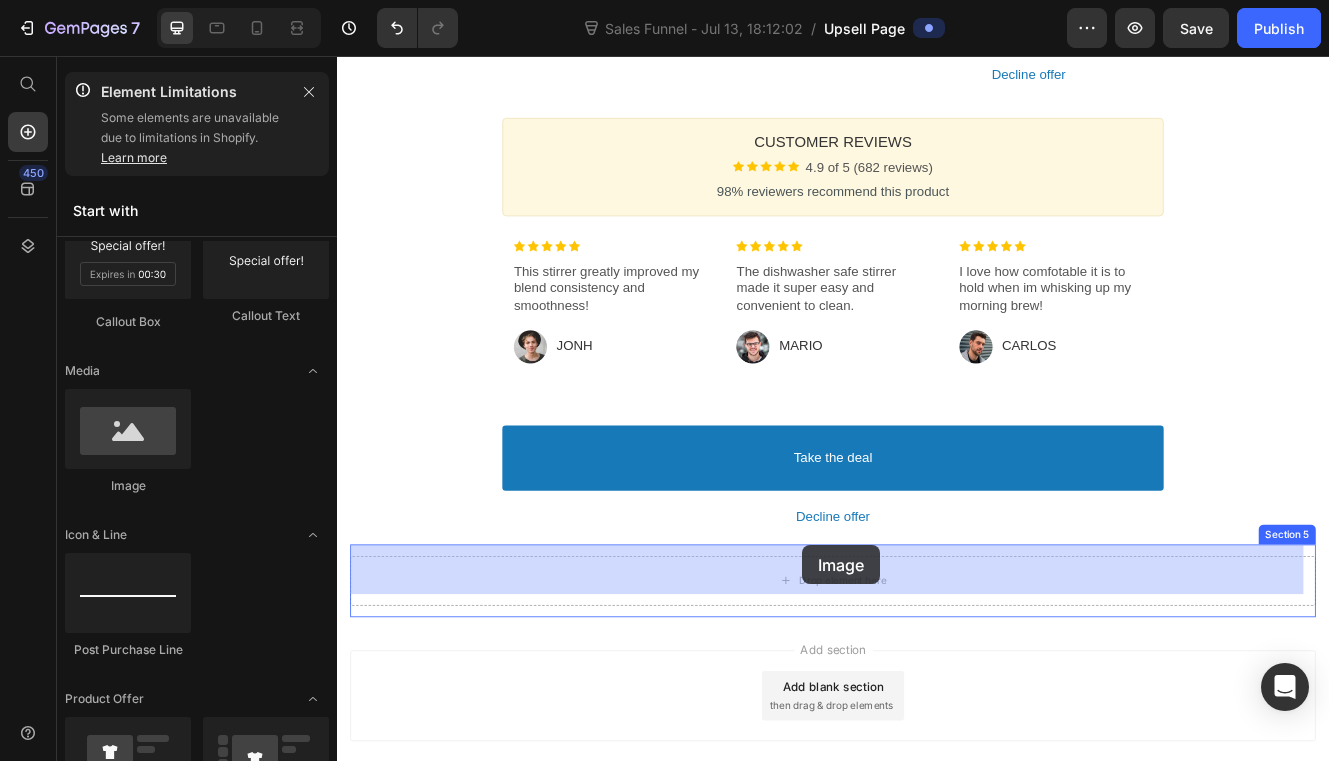 drag, startPoint x: 462, startPoint y: 503, endPoint x: 900, endPoint y: 648, distance: 461.3773 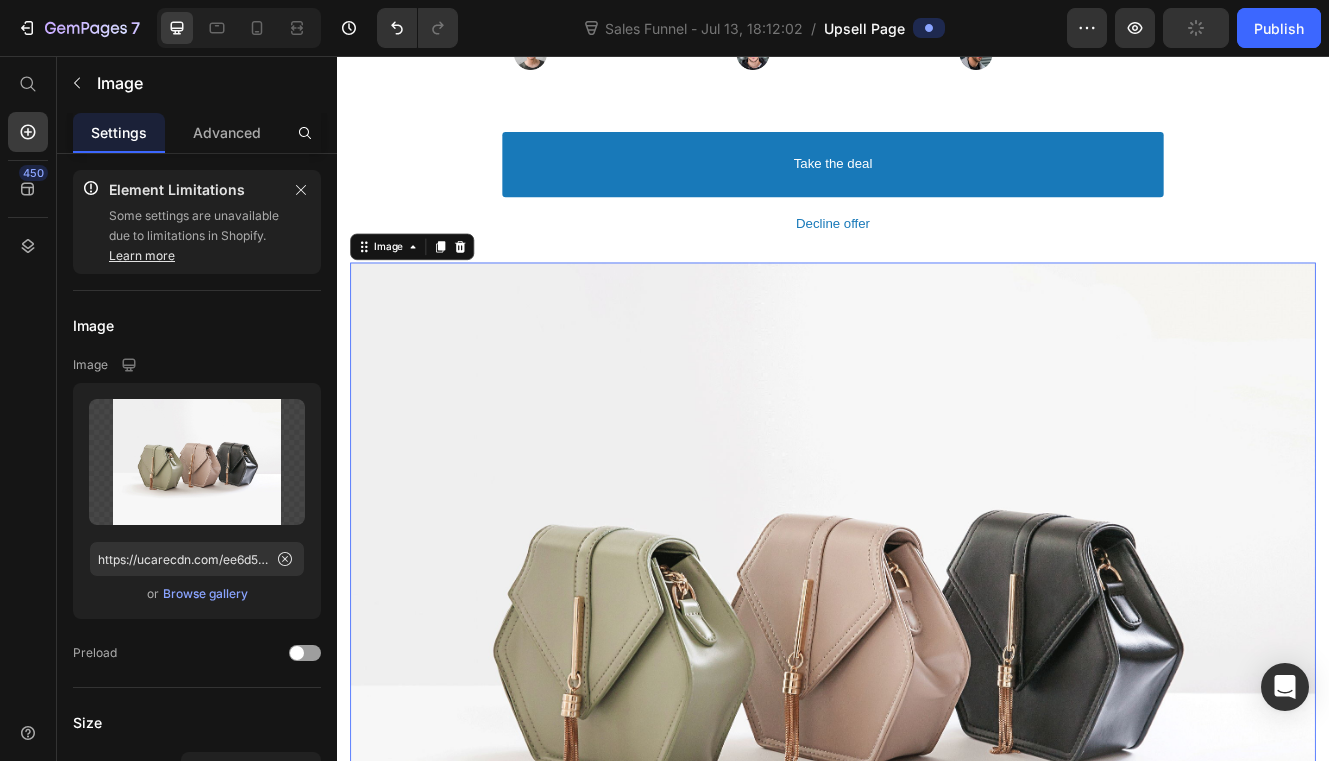scroll, scrollTop: 1471, scrollLeft: 0, axis: vertical 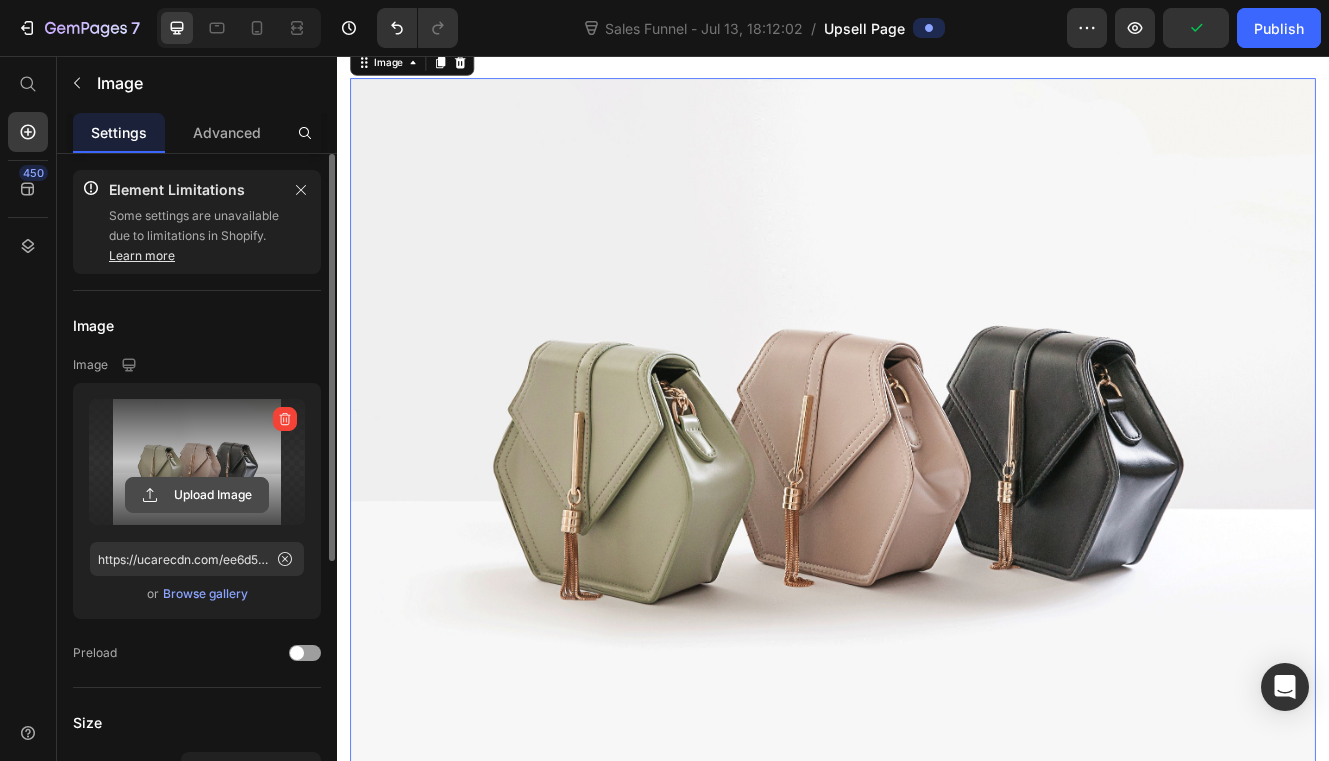 click 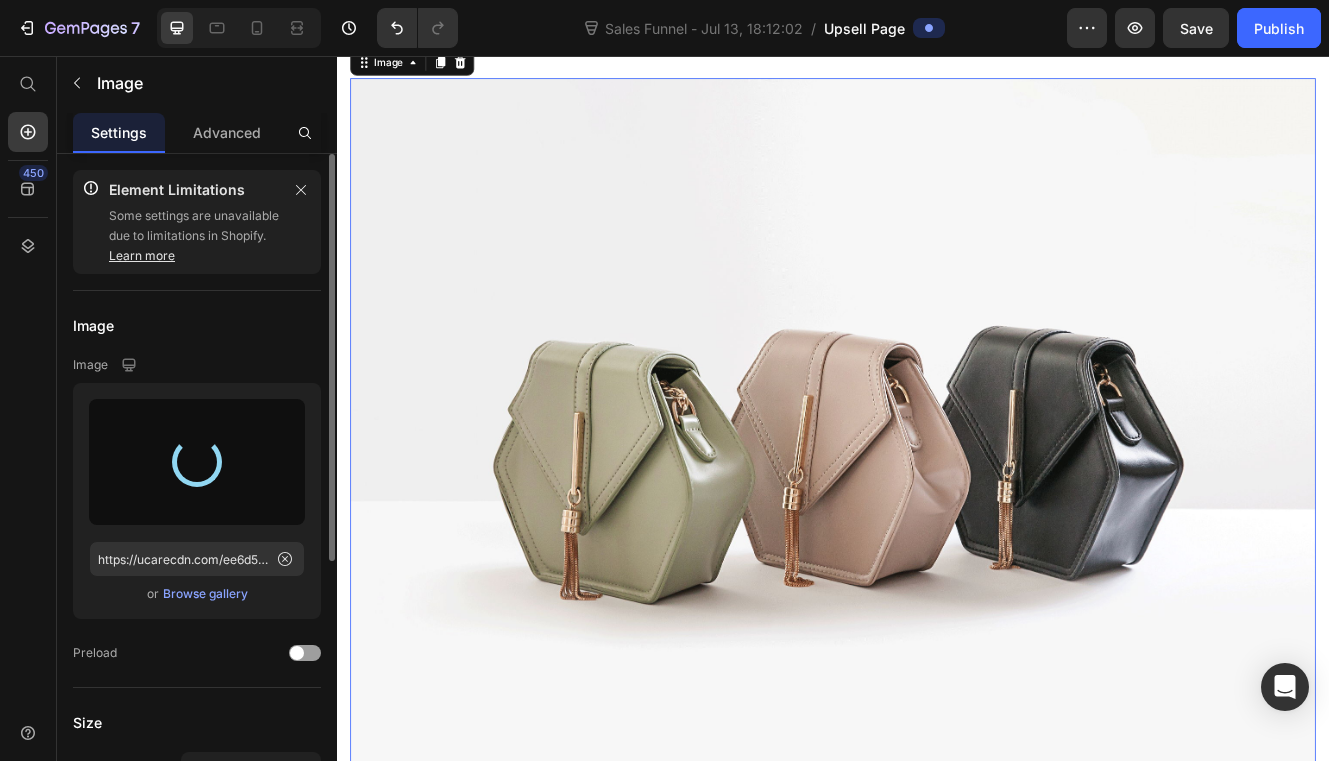 type on "https://cdn.shopify.com/s/files/1/0764/3575/1156/files/gempages_574225770239492971-3f0e6517-6420-4d3c-9796-879176df2934.png" 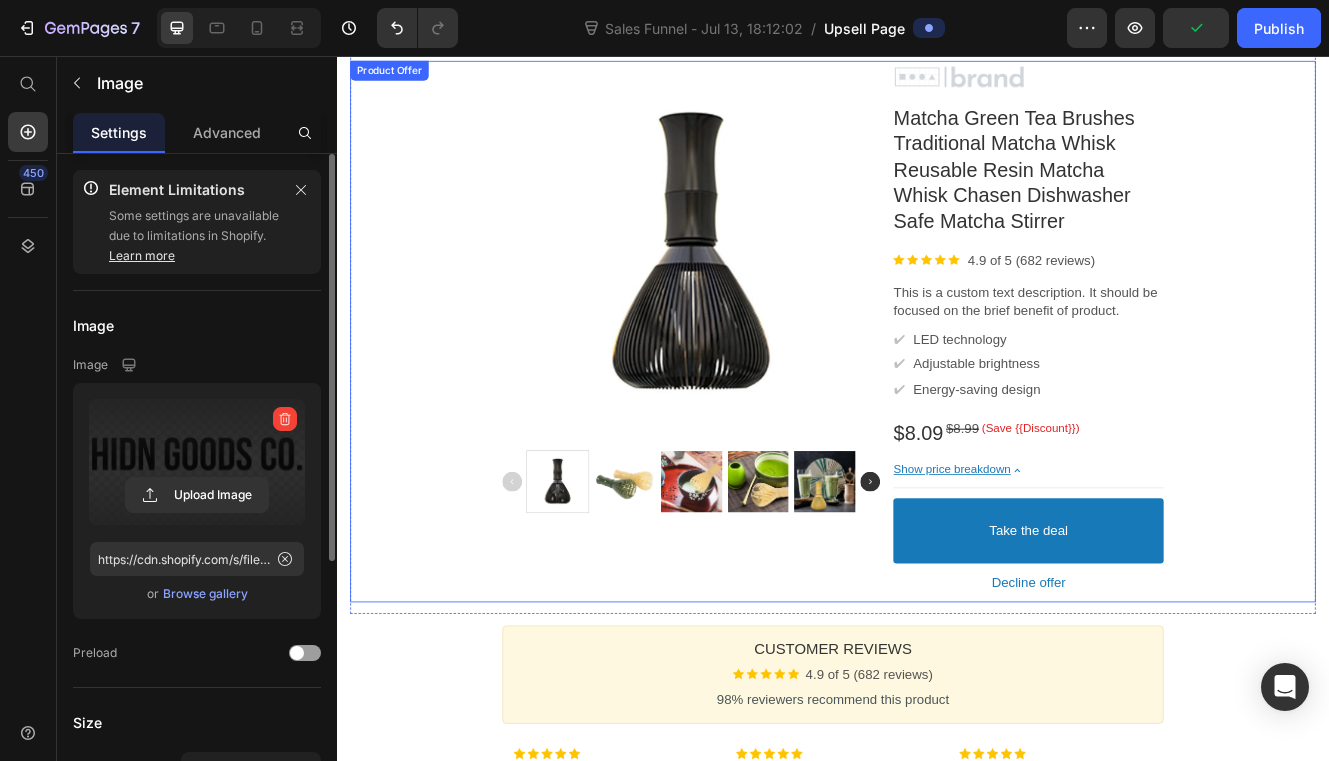 scroll, scrollTop: 237, scrollLeft: 0, axis: vertical 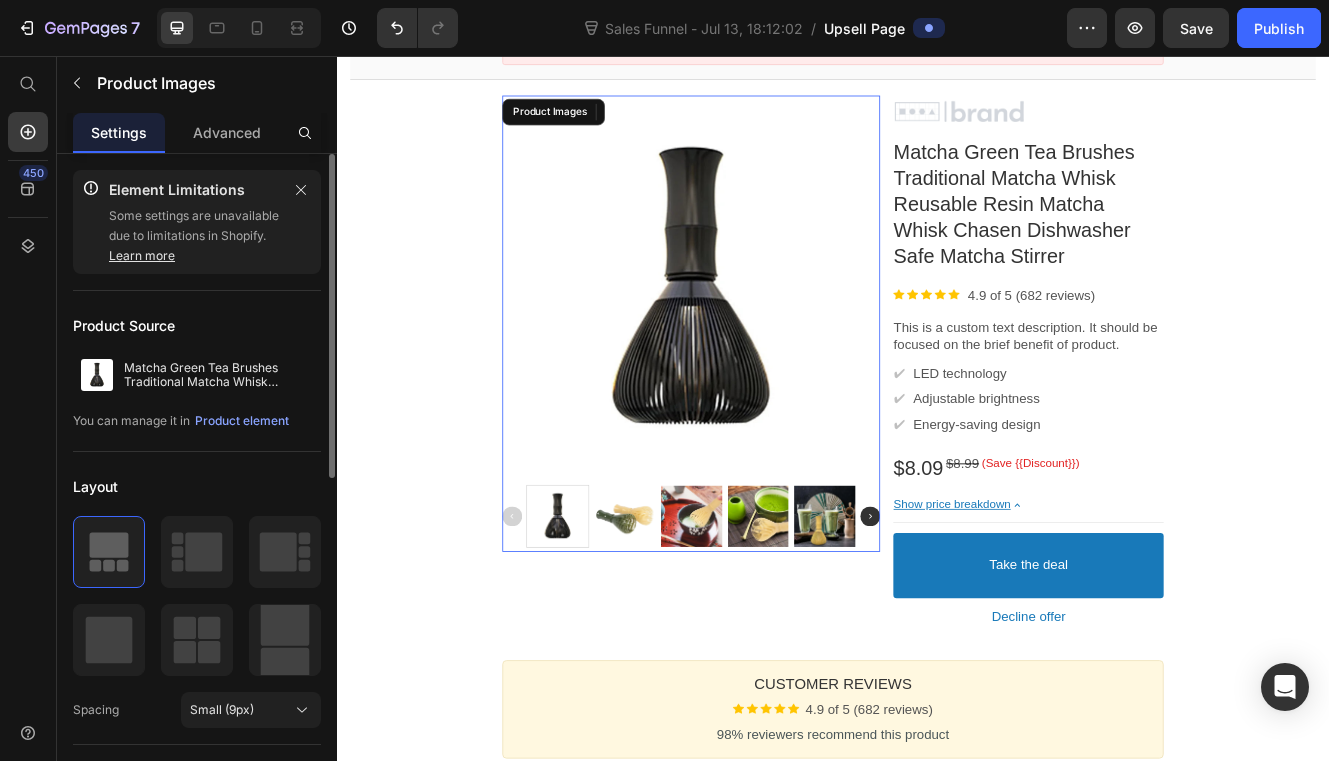 click at bounding box center [982, 613] 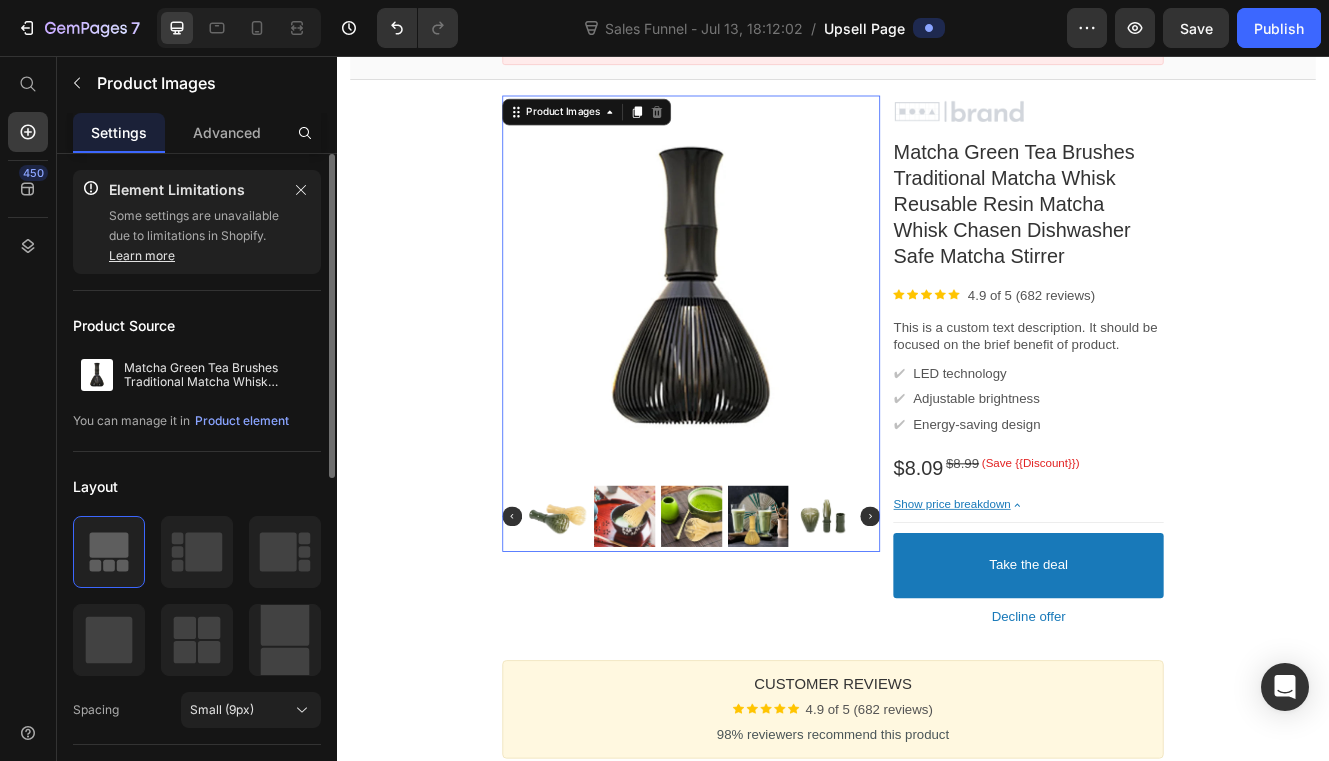 click at bounding box center [982, 613] 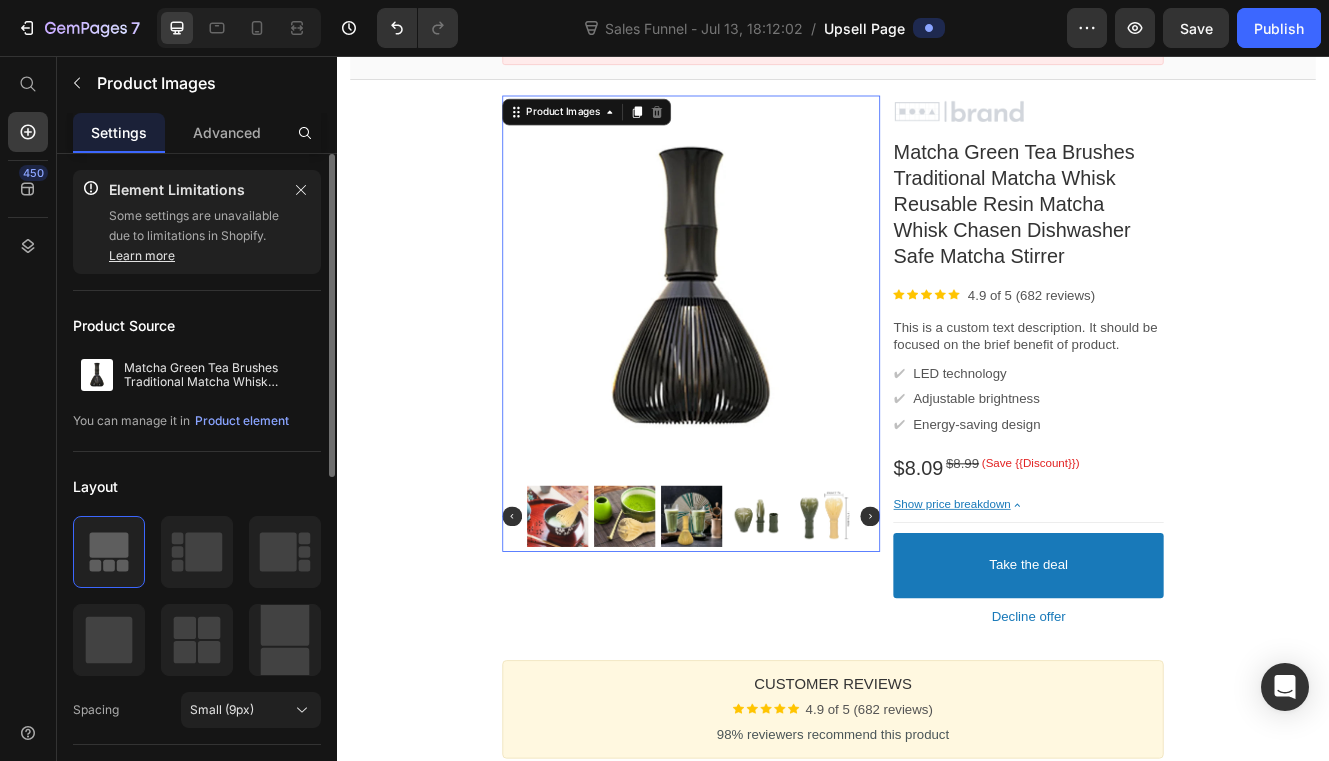 click at bounding box center [982, 613] 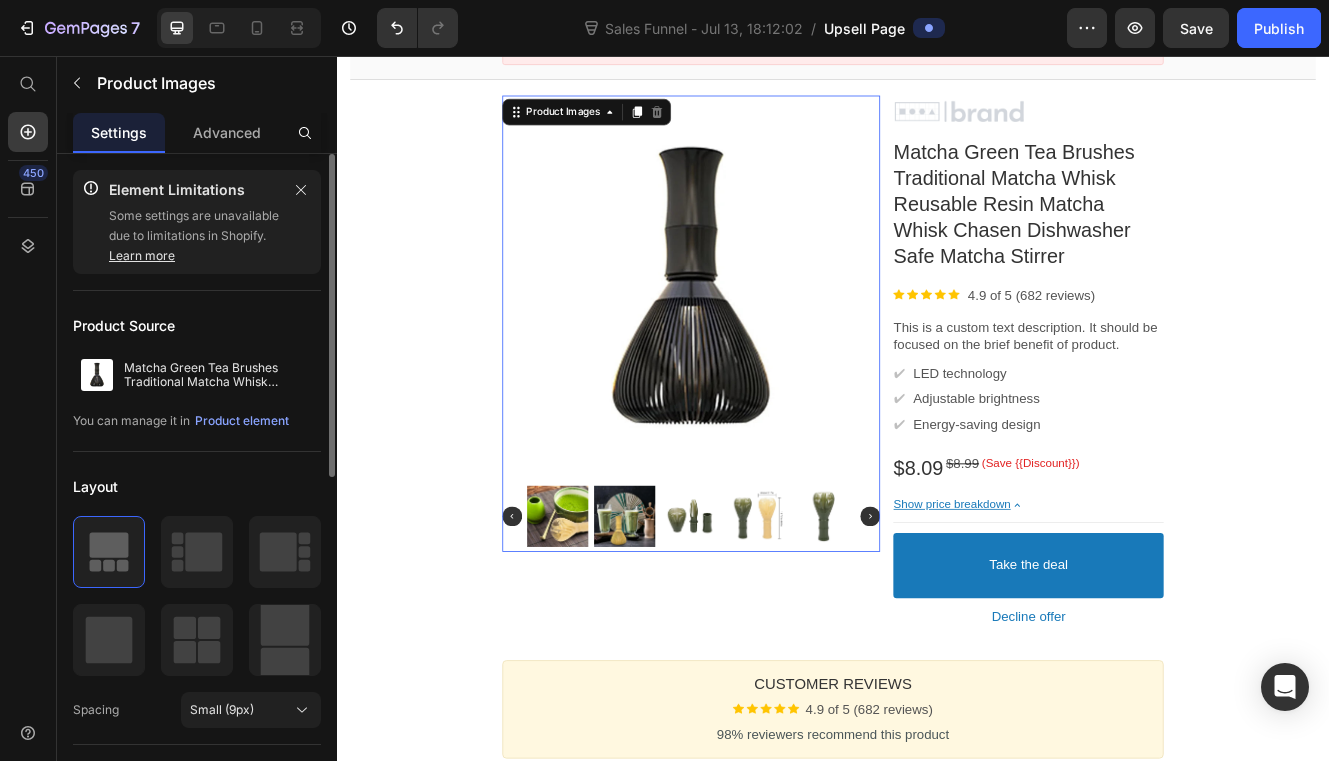 click at bounding box center [982, 613] 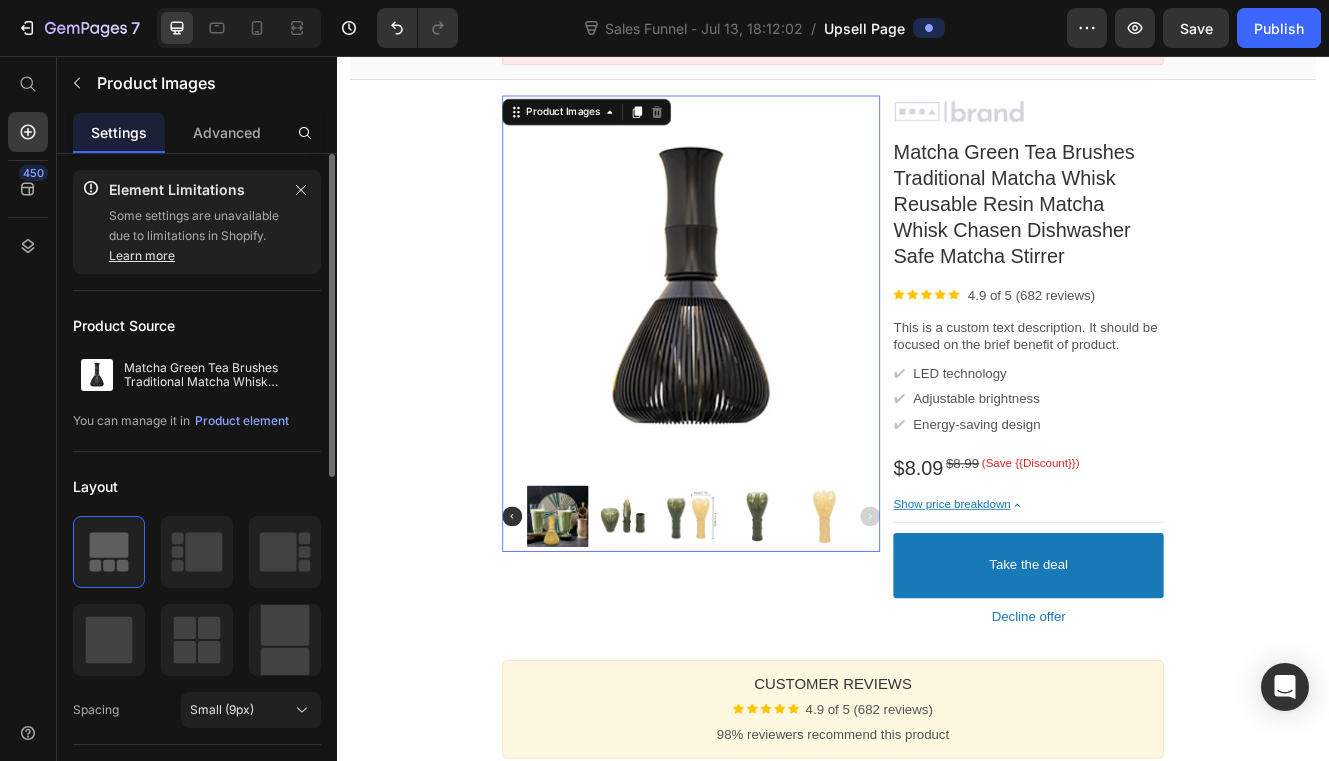 click at bounding box center (765, 613) 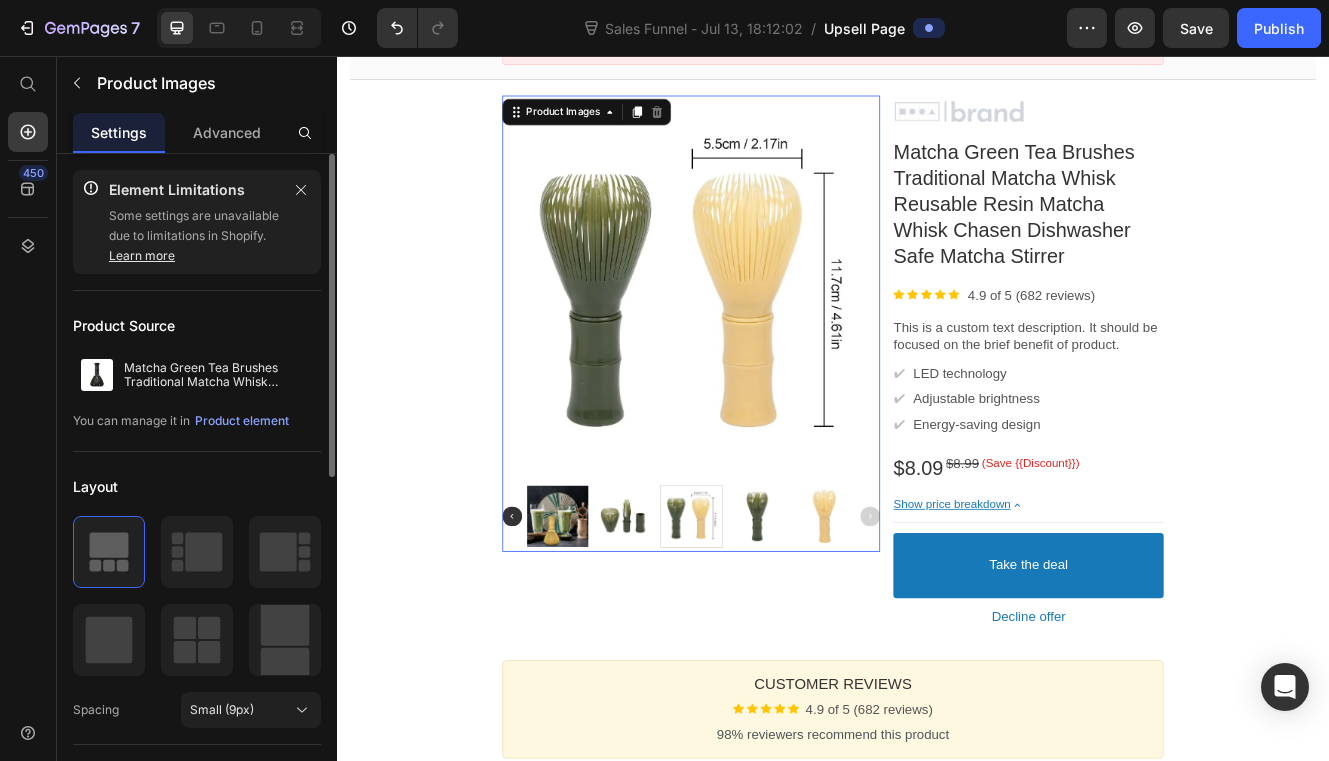 click at bounding box center (847, 613) 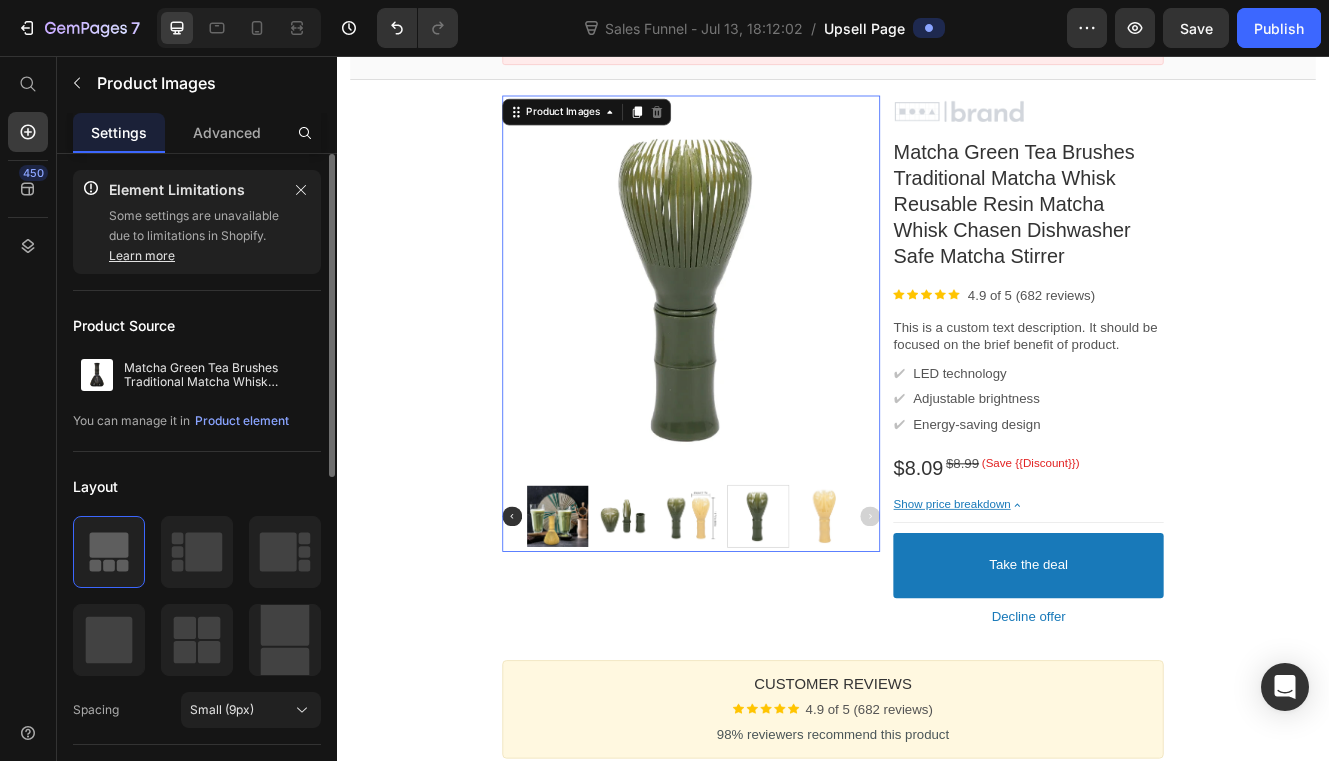 click at bounding box center (927, 613) 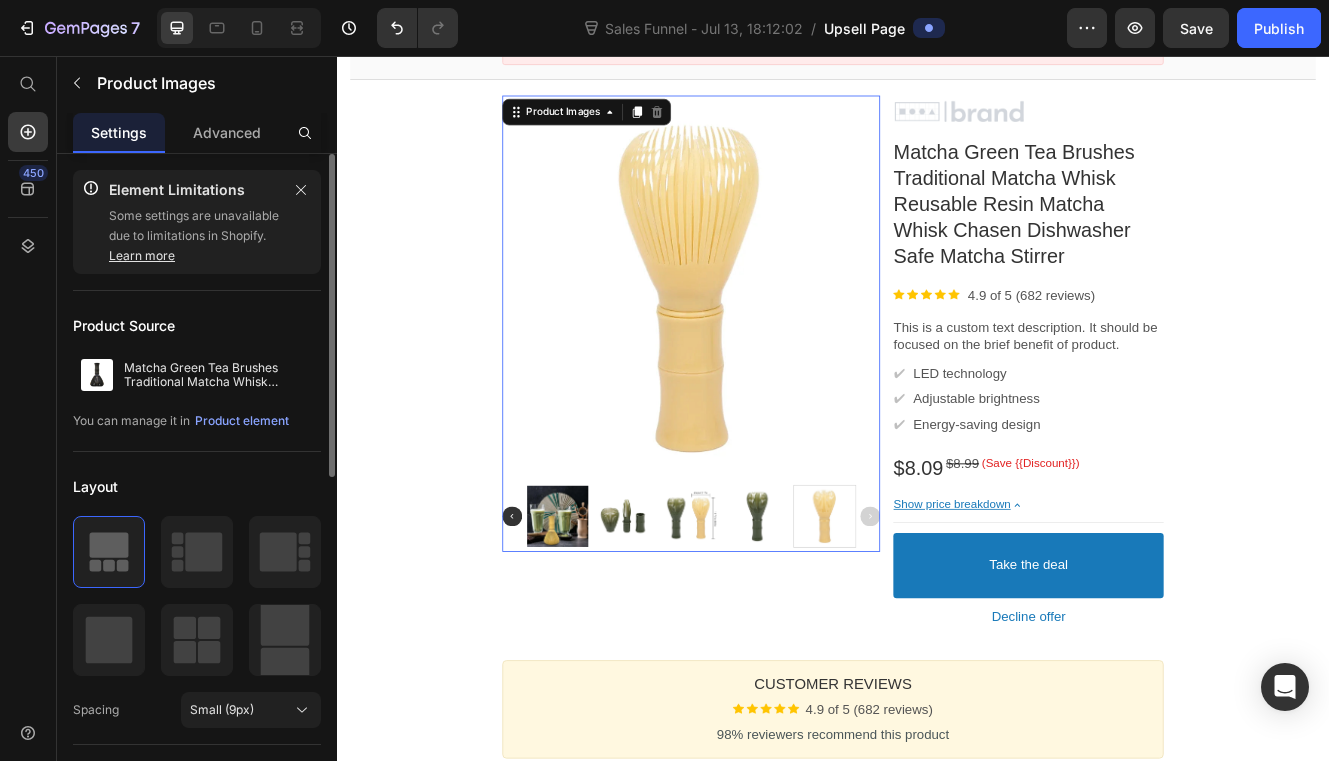 click at bounding box center (685, 613) 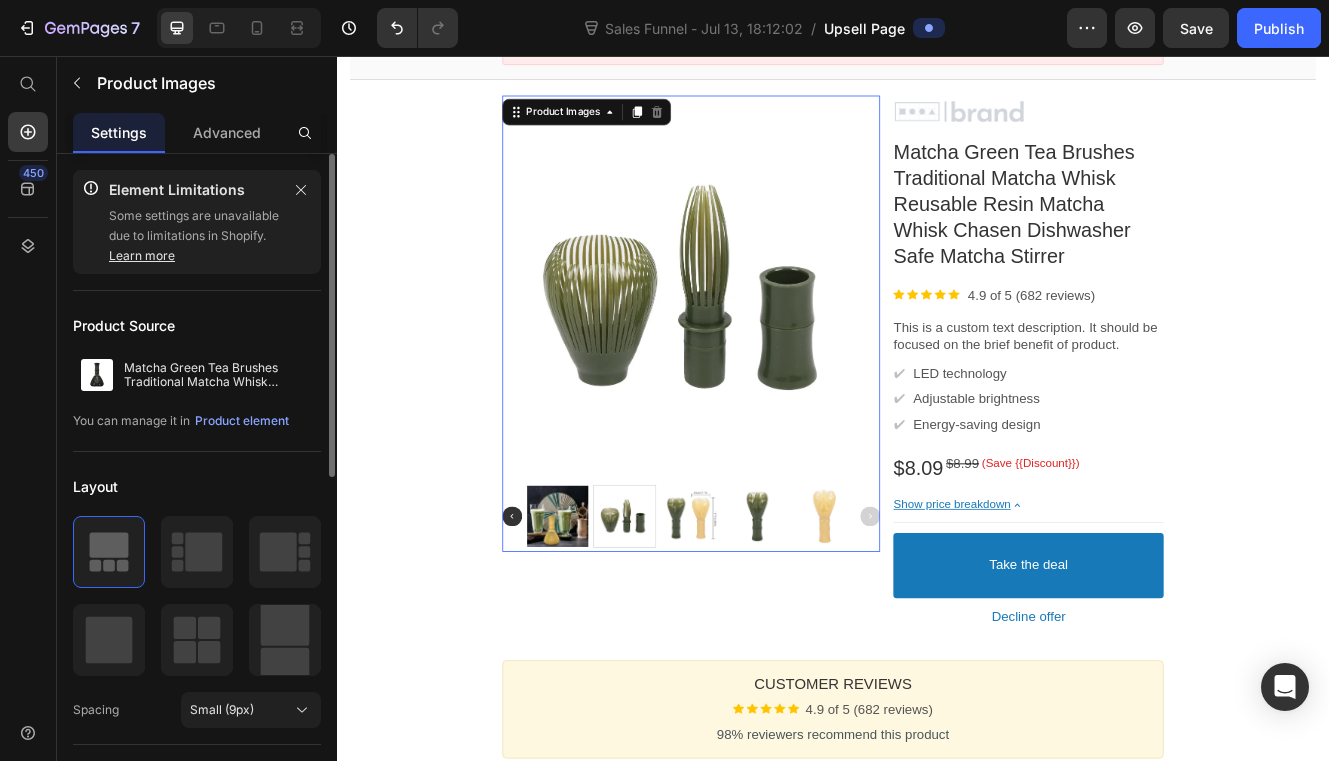 click at bounding box center [604, 613] 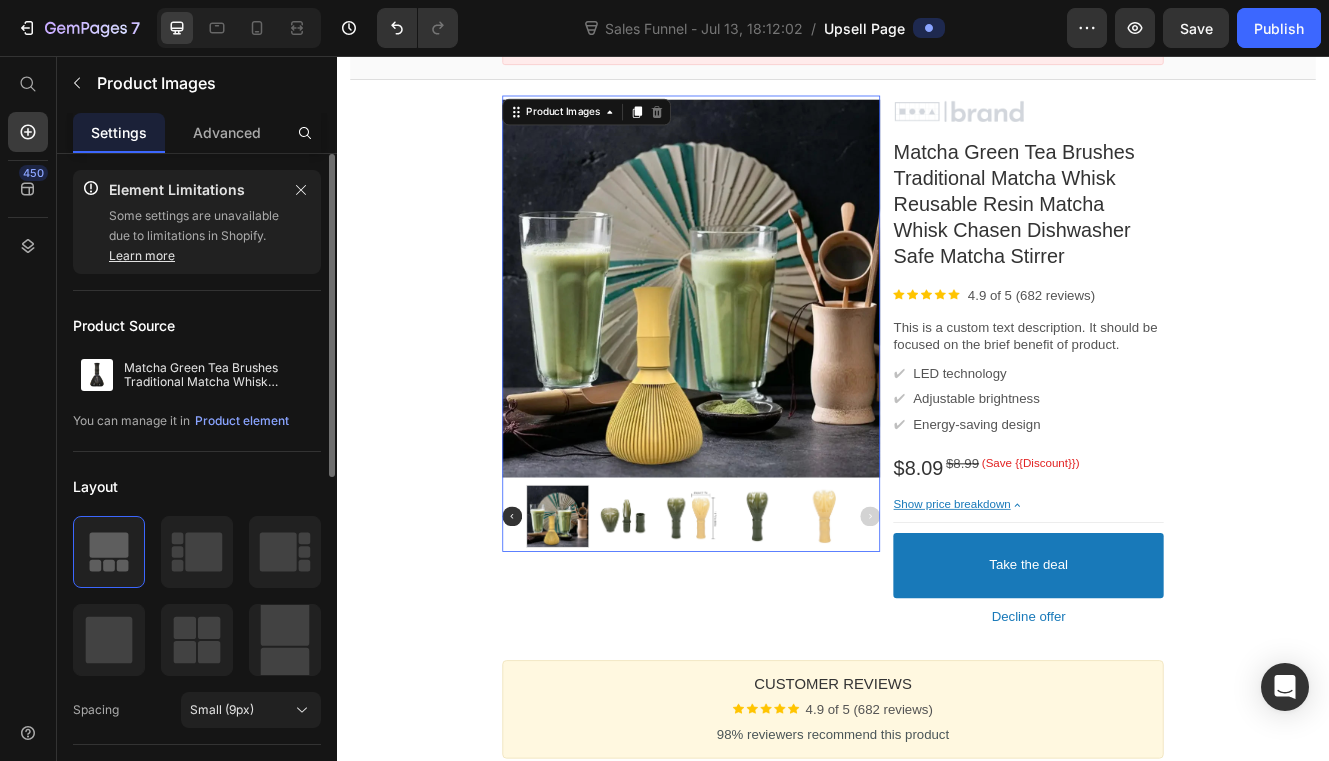 click at bounding box center (549, 613) 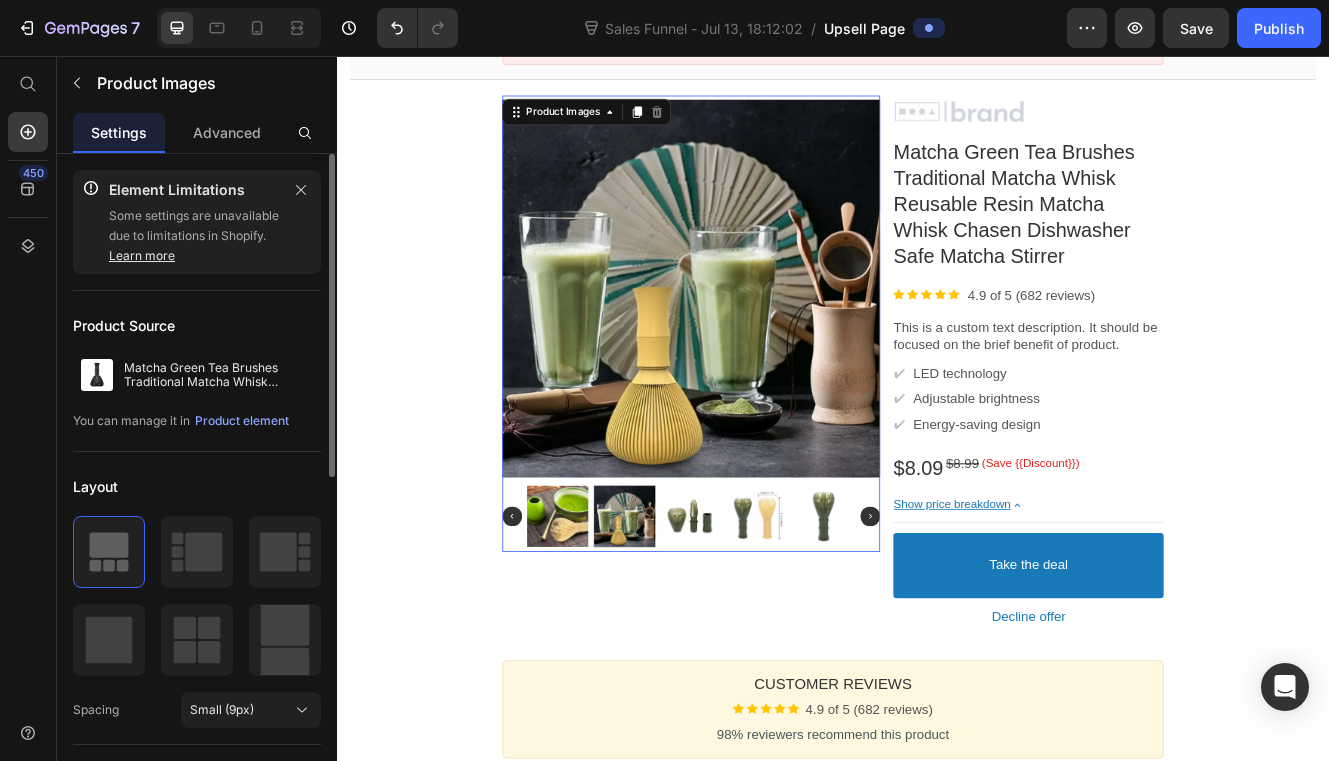 click at bounding box center [549, 613] 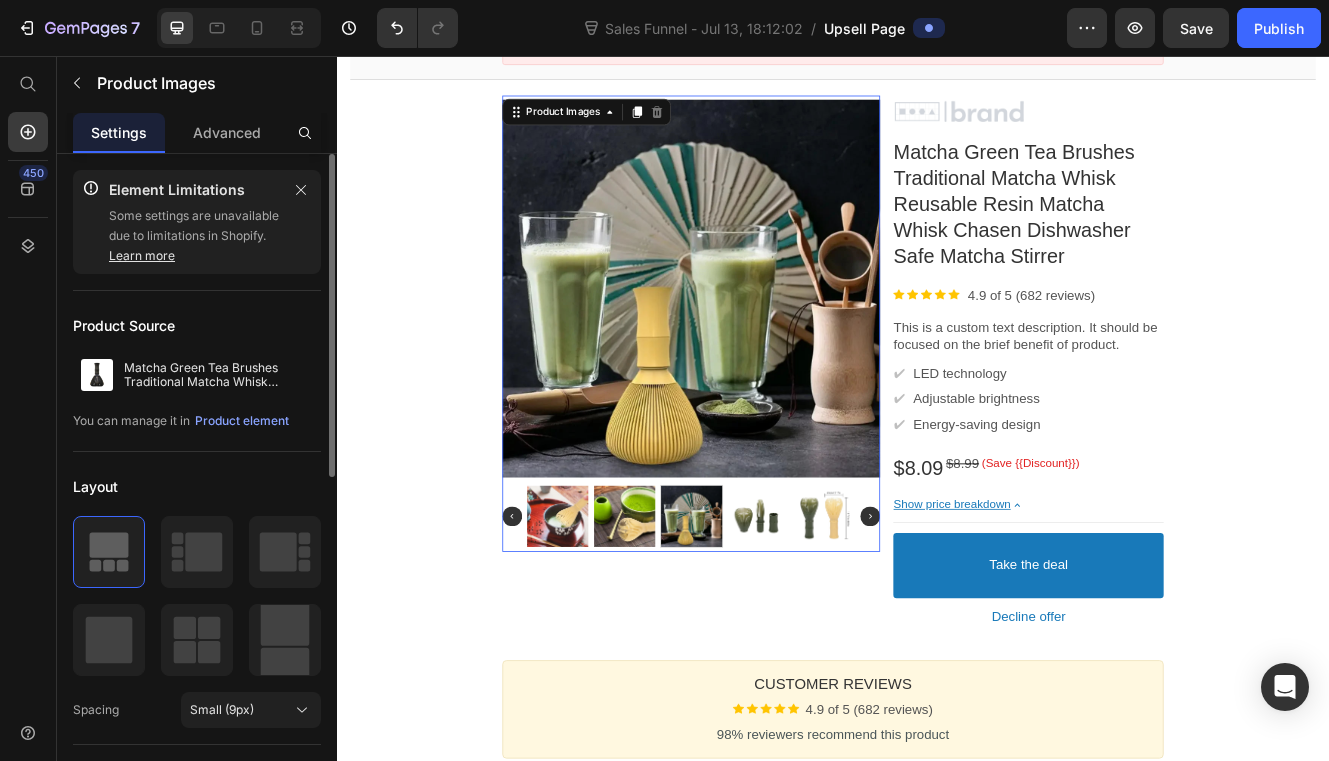 click at bounding box center [549, 613] 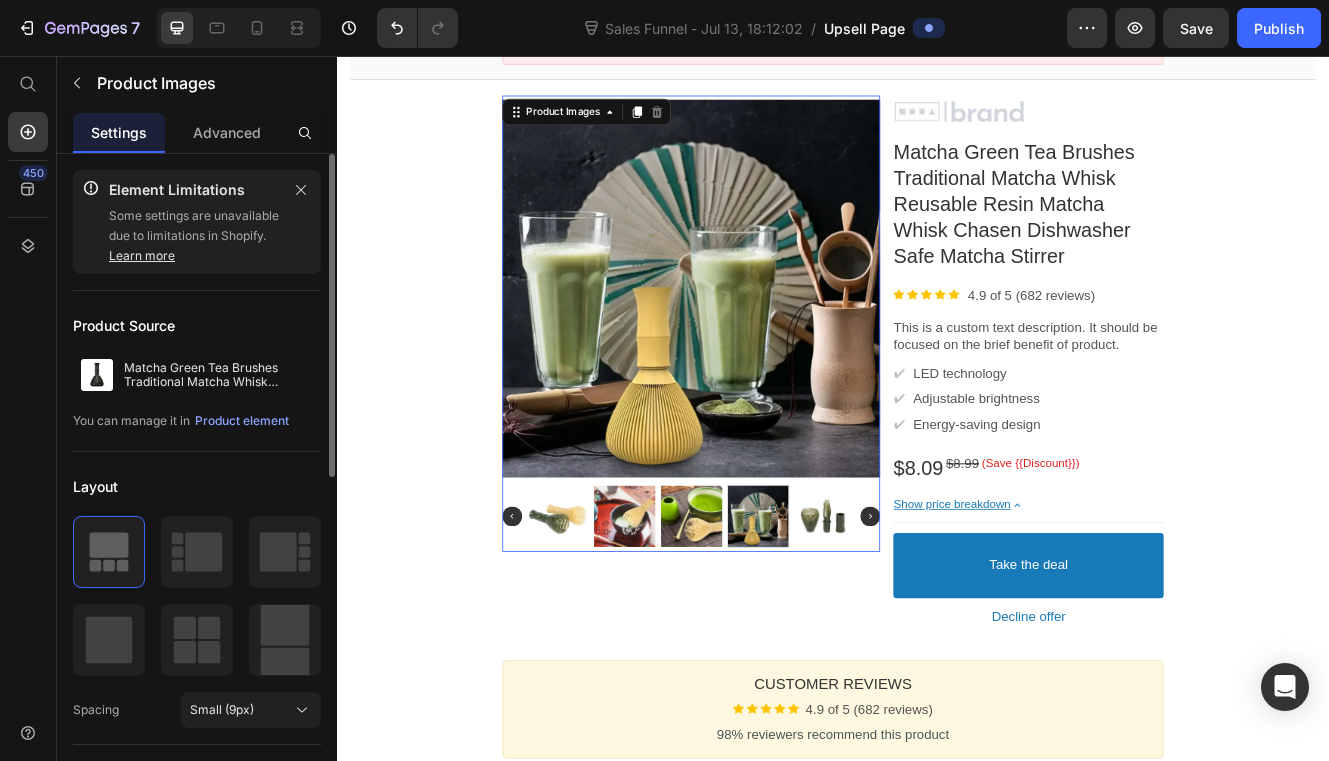 click at bounding box center [549, 613] 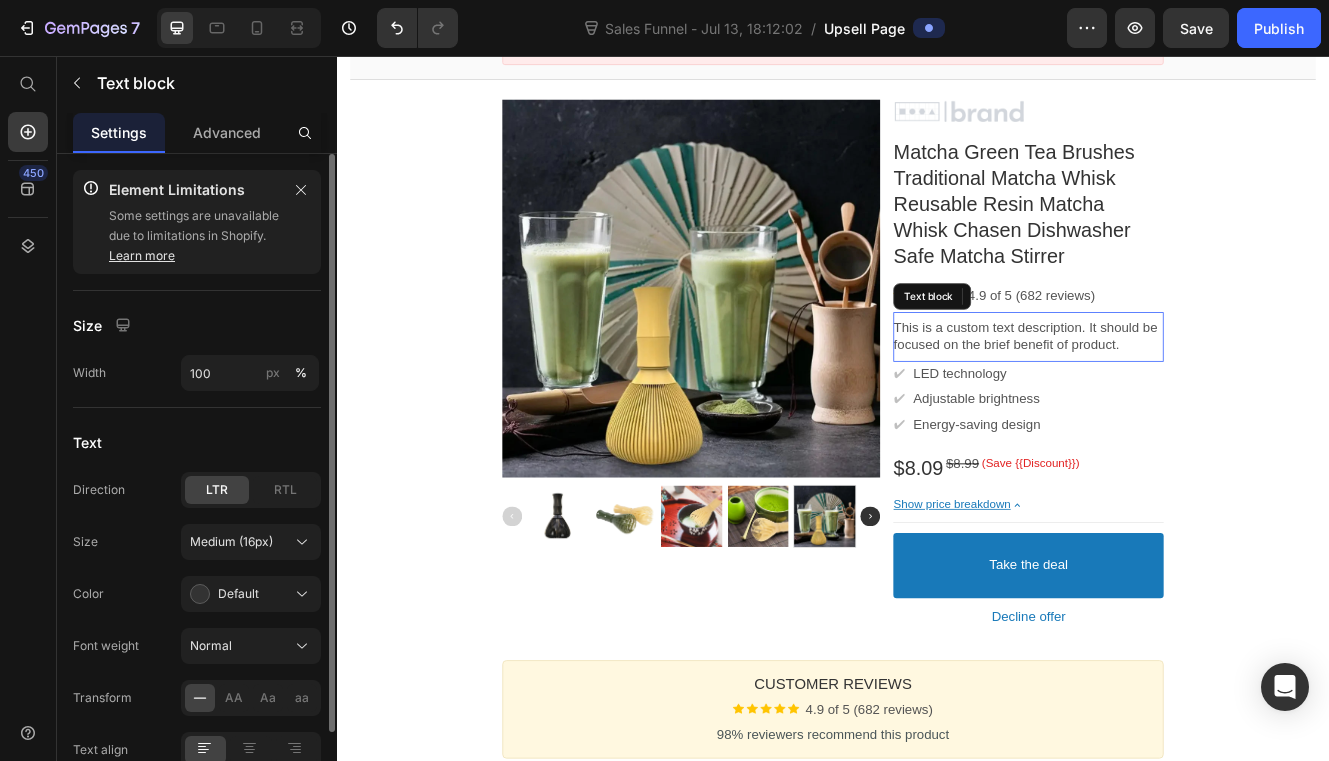 click on "This is a custom text description. It should be focused on the brief benefit of product." at bounding box center [1173, 396] 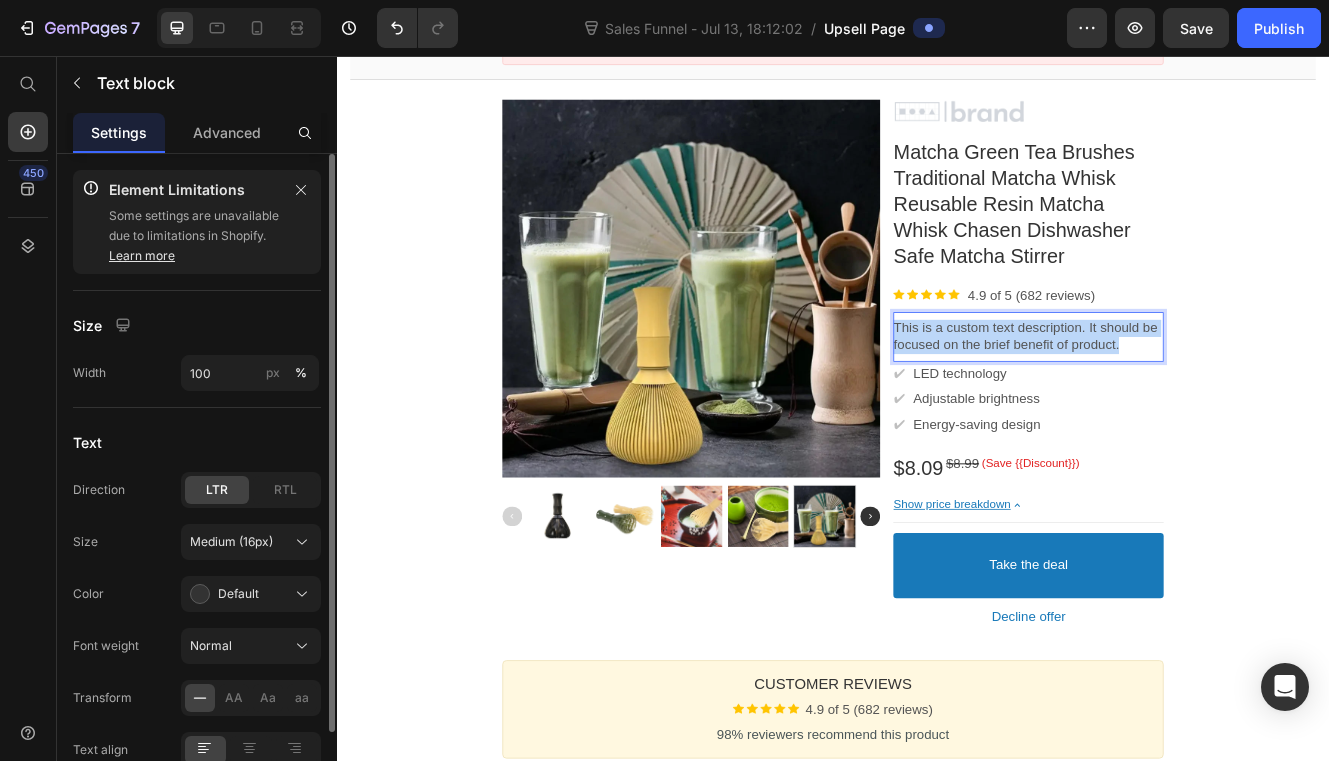 drag, startPoint x: 1313, startPoint y: 401, endPoint x: 1005, endPoint y: 380, distance: 308.7151 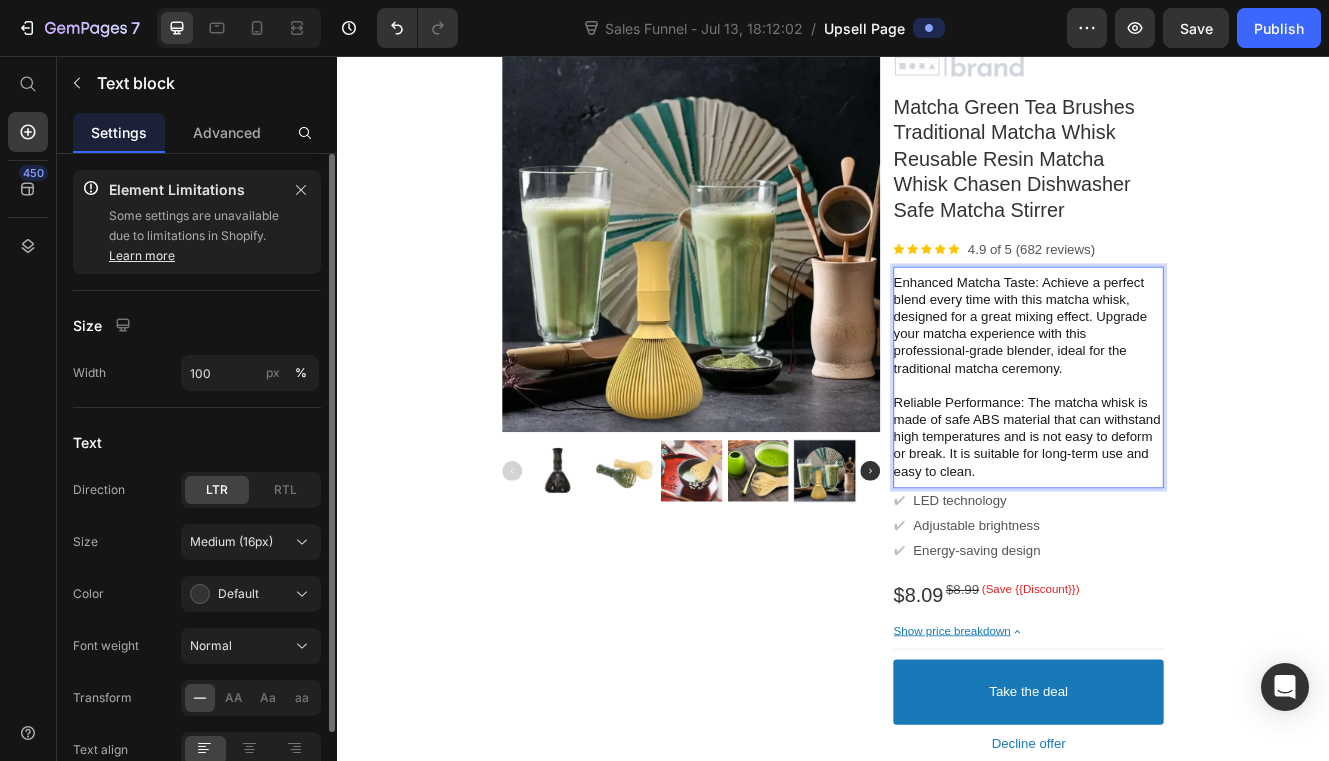 scroll, scrollTop: 296, scrollLeft: 0, axis: vertical 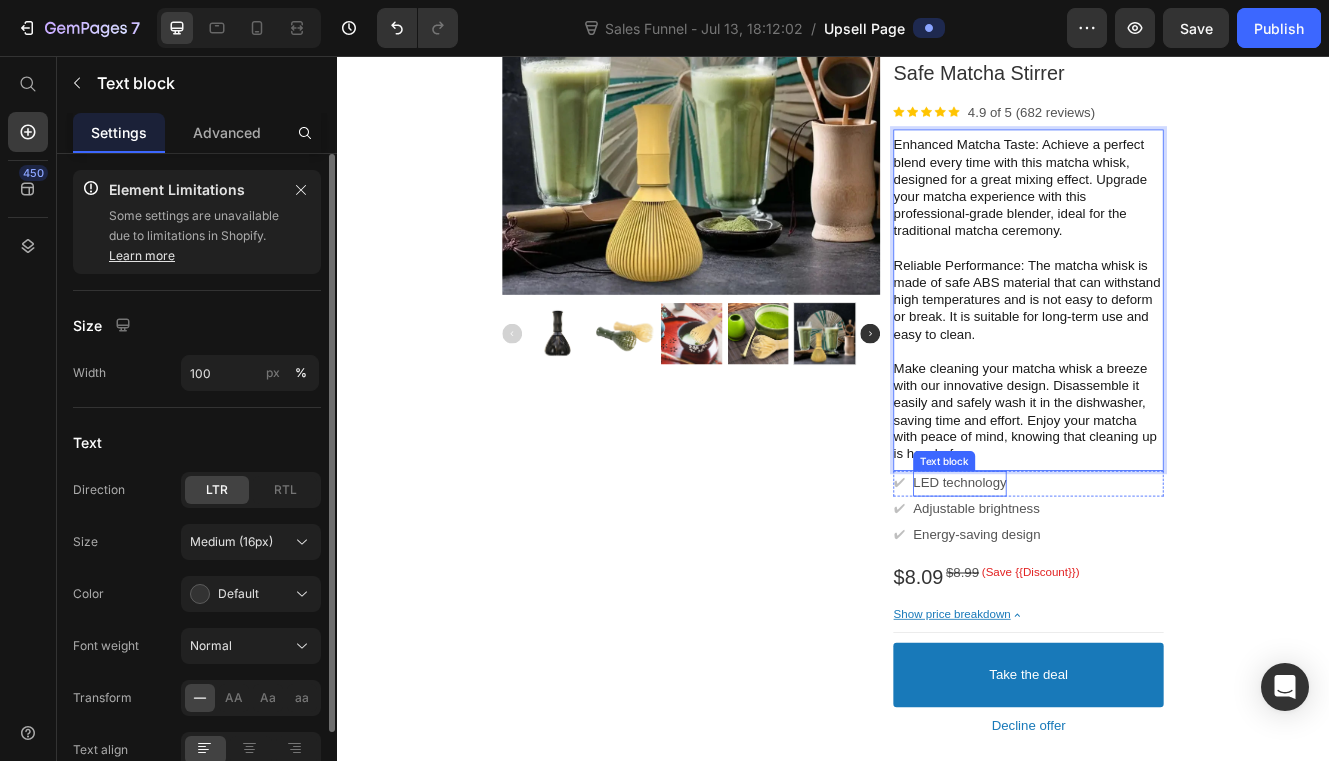 click on "LED technology" at bounding box center [1090, 573] 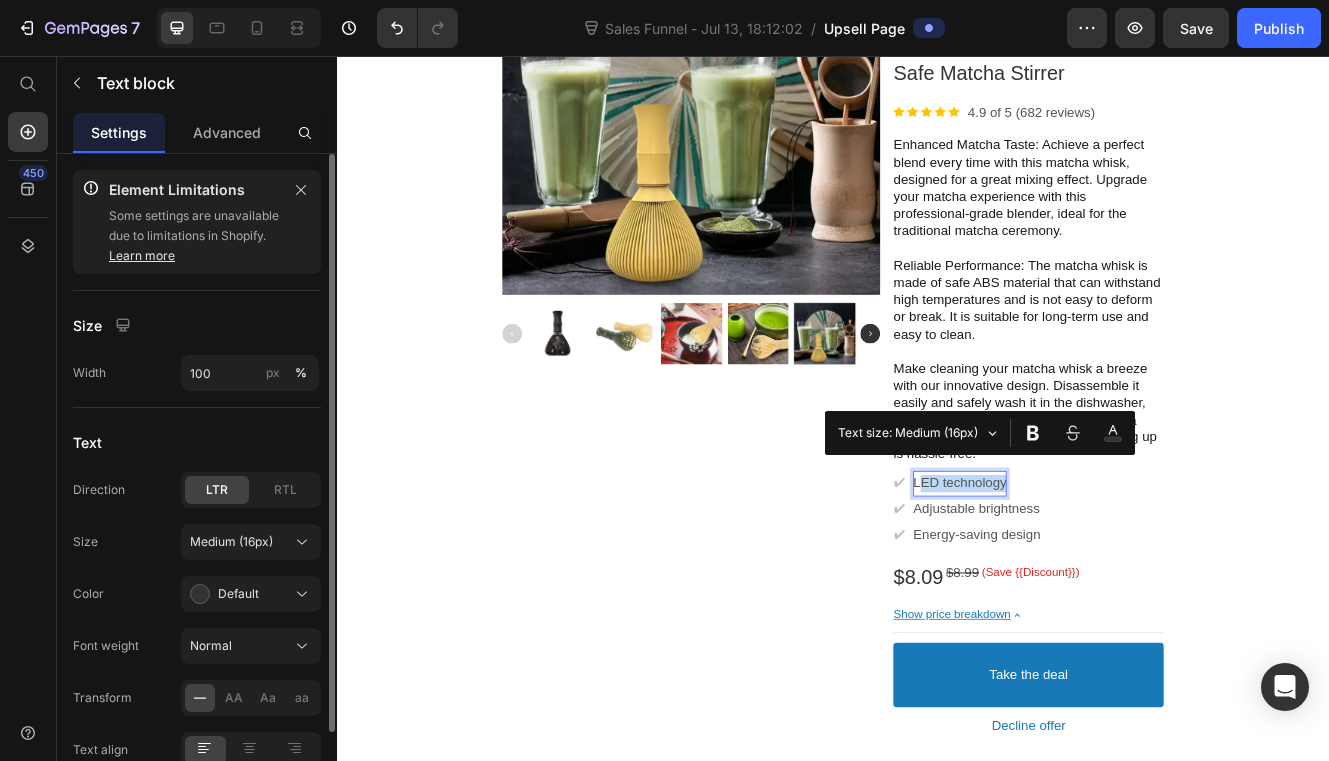 drag, startPoint x: 1134, startPoint y: 552, endPoint x: 1030, endPoint y: 558, distance: 104.172935 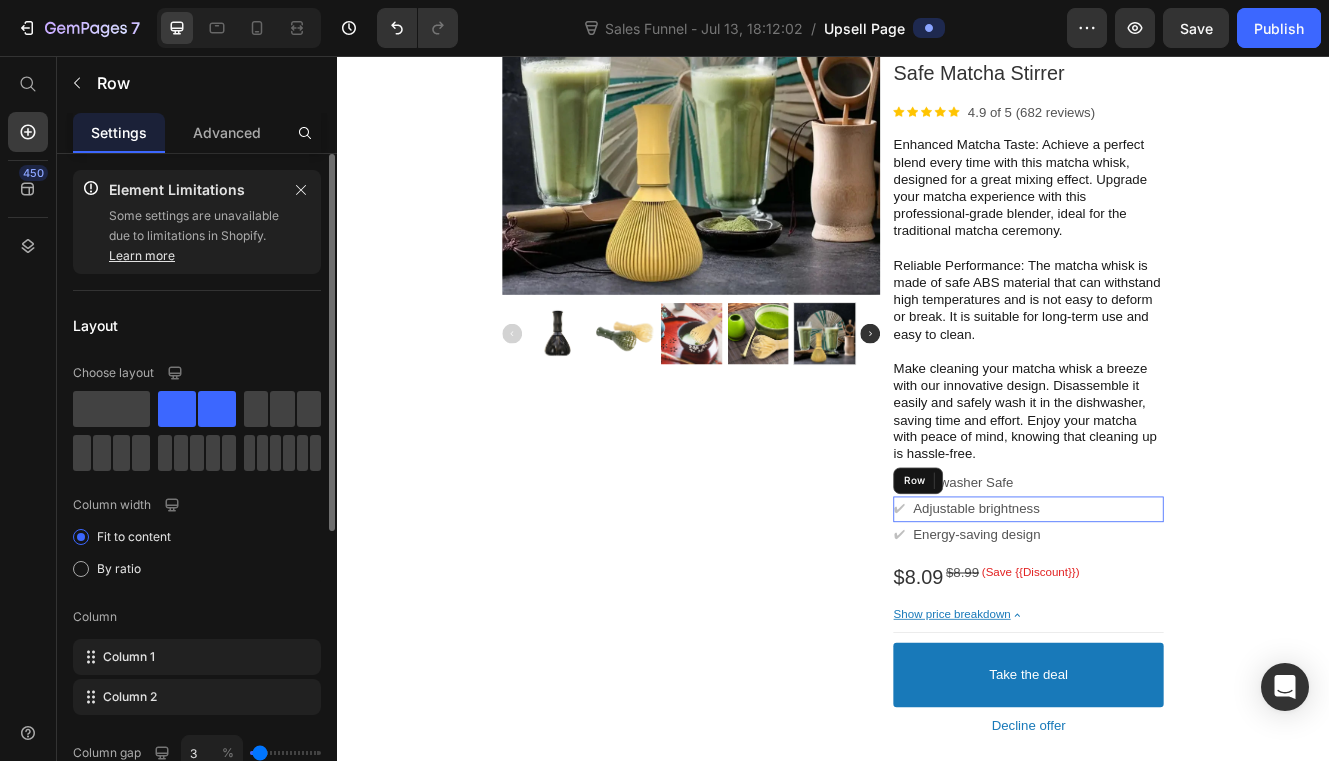 click on "✔ Text block Adjustable brightness Text block Row" at bounding box center (1173, 604) 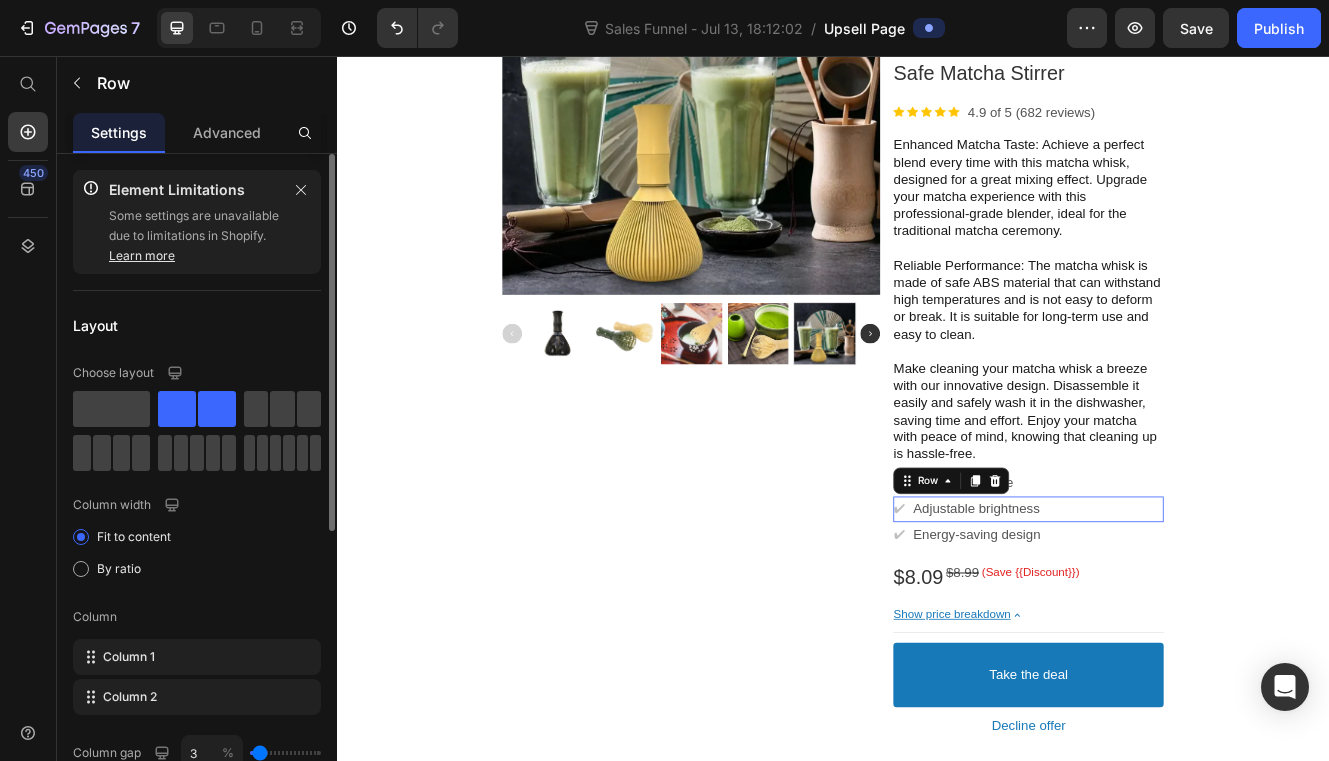 click on "✔ Text block Adjustable brightness Text block Row" at bounding box center (1173, 604) 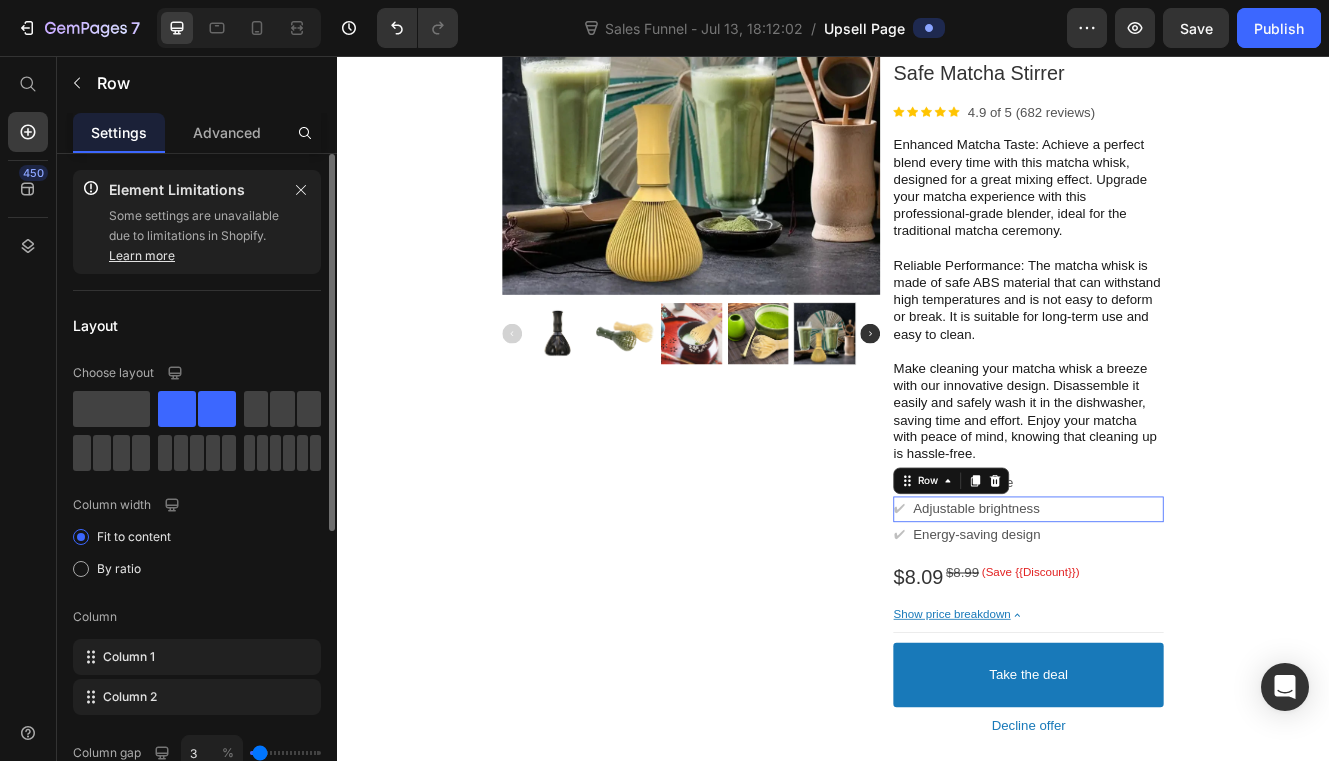 click on "✔ Text block Adjustable brightness Text block Row" at bounding box center [1173, 604] 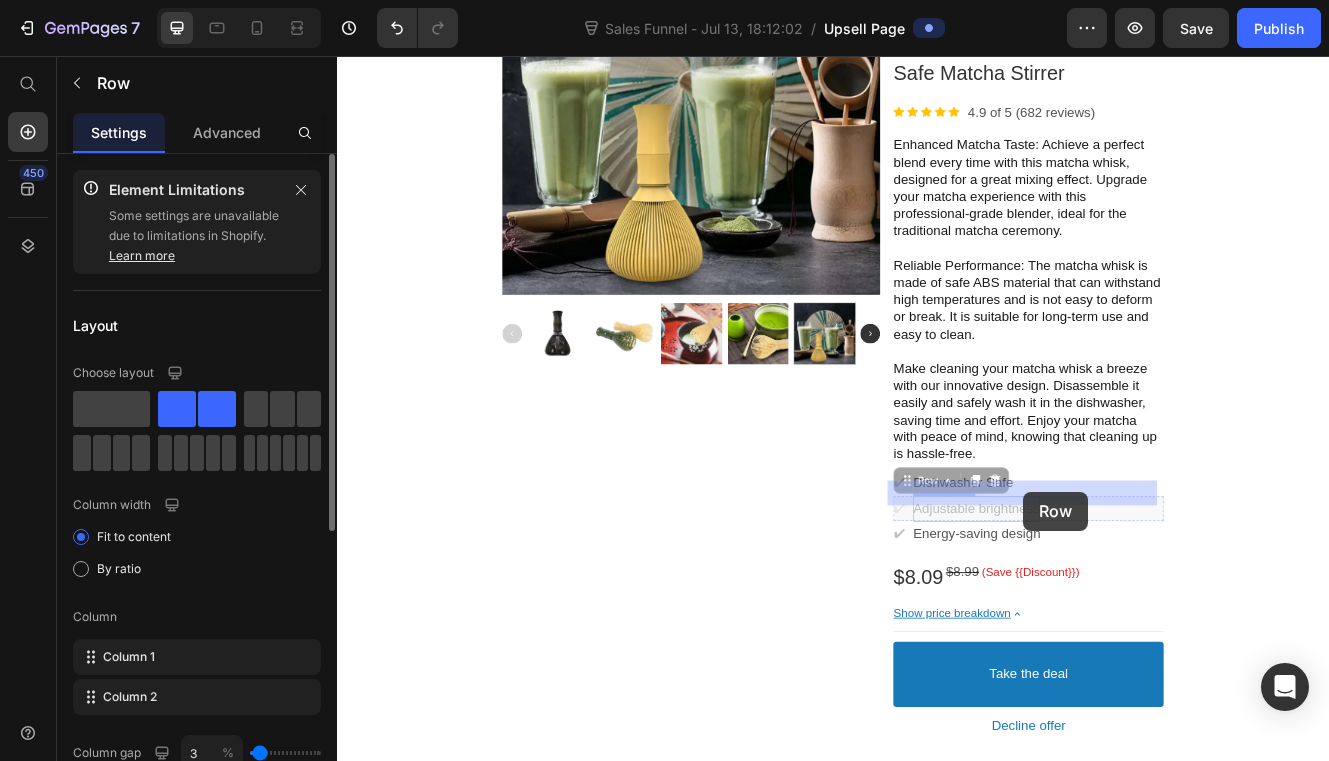 drag, startPoint x: 1183, startPoint y: 583, endPoint x: 1167, endPoint y: 583, distance: 16 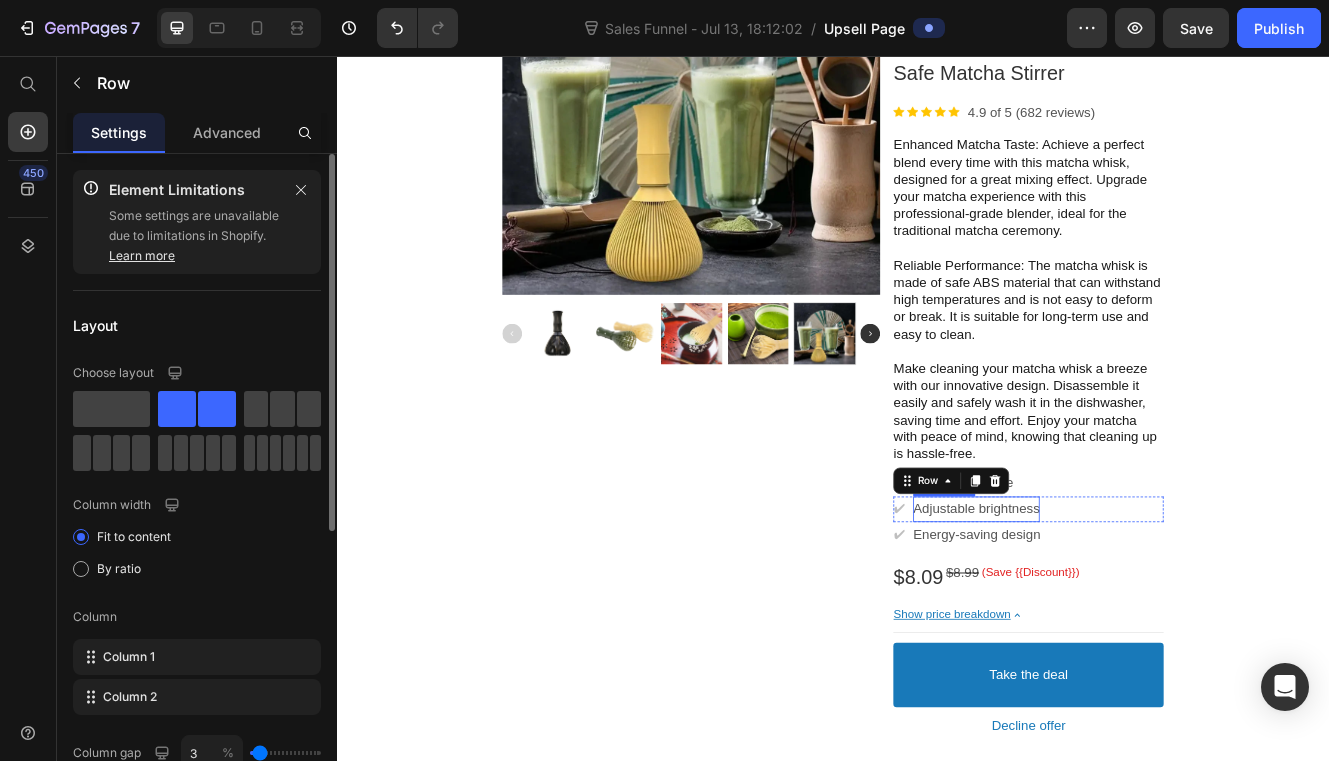 click on "Adjustable brightness" at bounding box center [1110, 604] 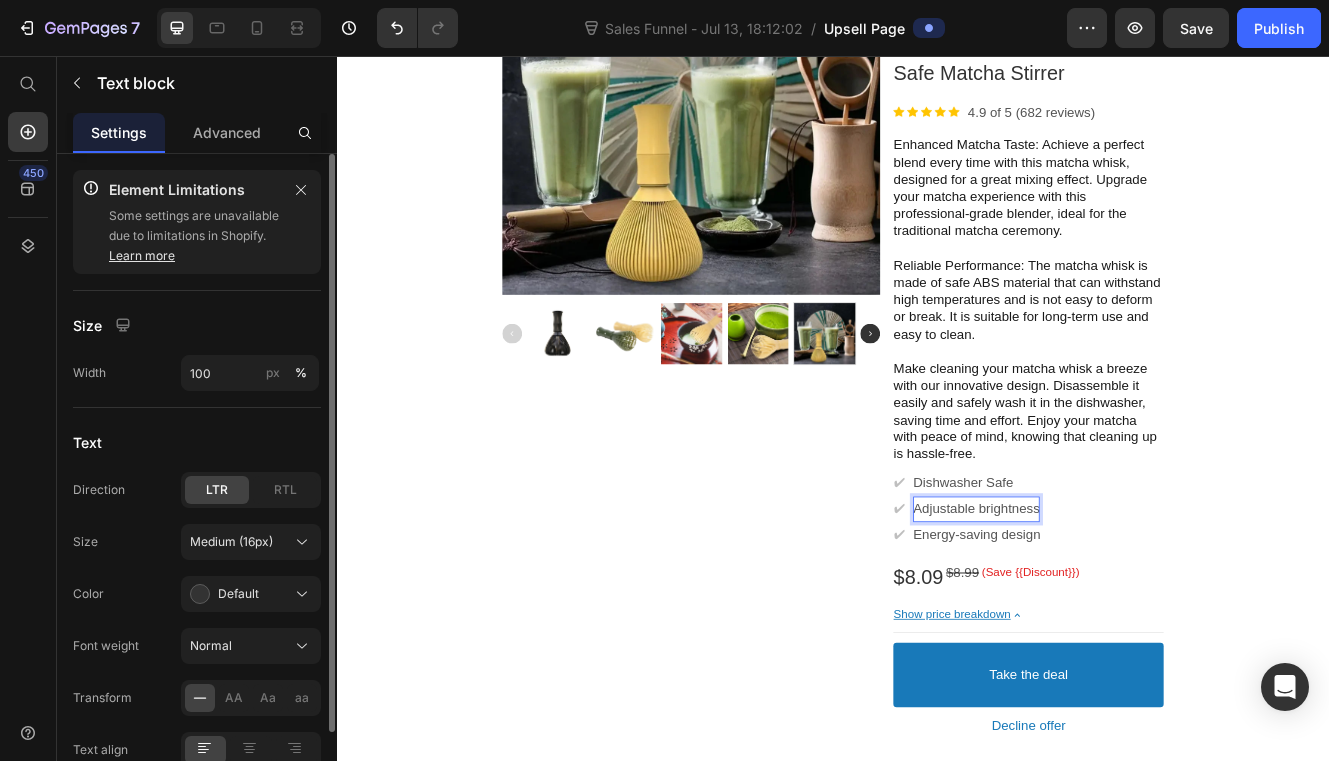 click on "Adjustable brightness" at bounding box center (1110, 604) 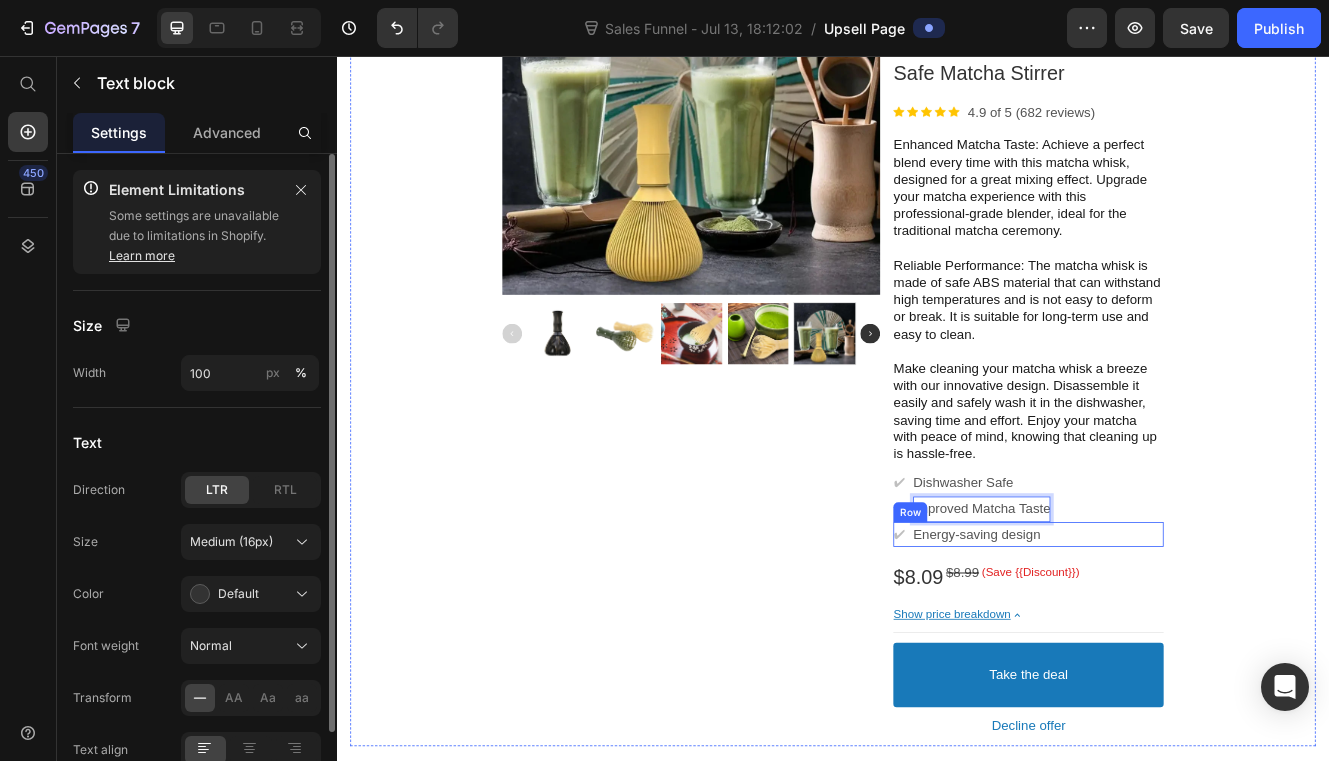 click on "✔ Text block Energy-saving design Text block Row" at bounding box center [1173, 635] 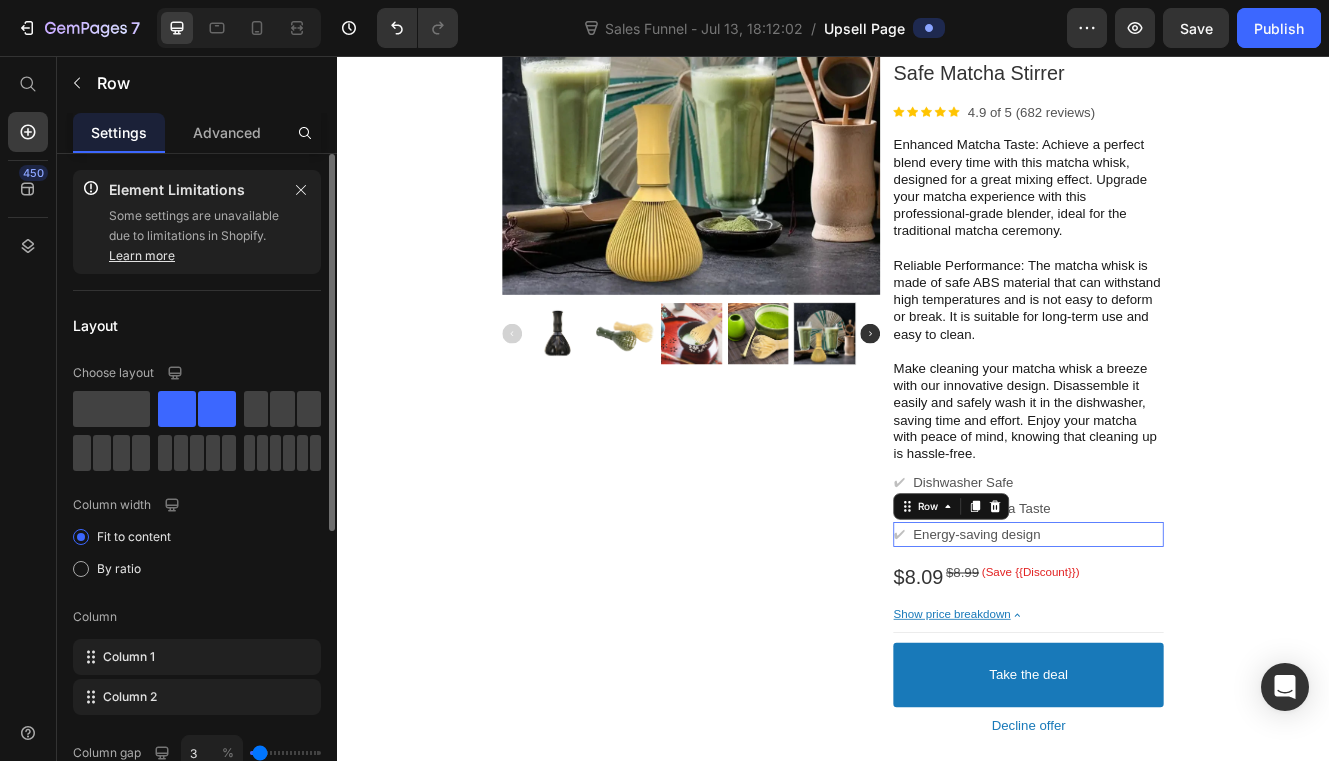 click on "✔ Text block Energy-saving design Text block Row" at bounding box center (1173, 635) 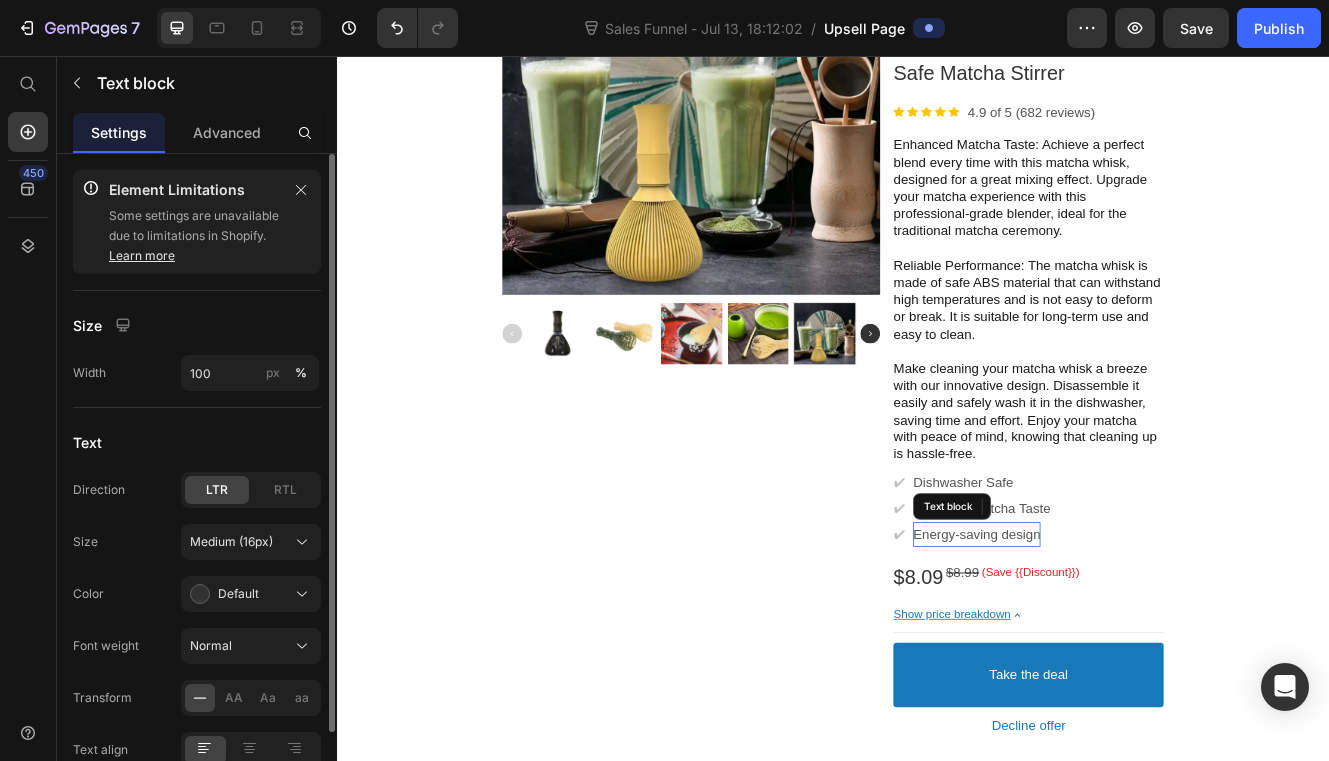 click on "Energy-saving design" at bounding box center [1111, 635] 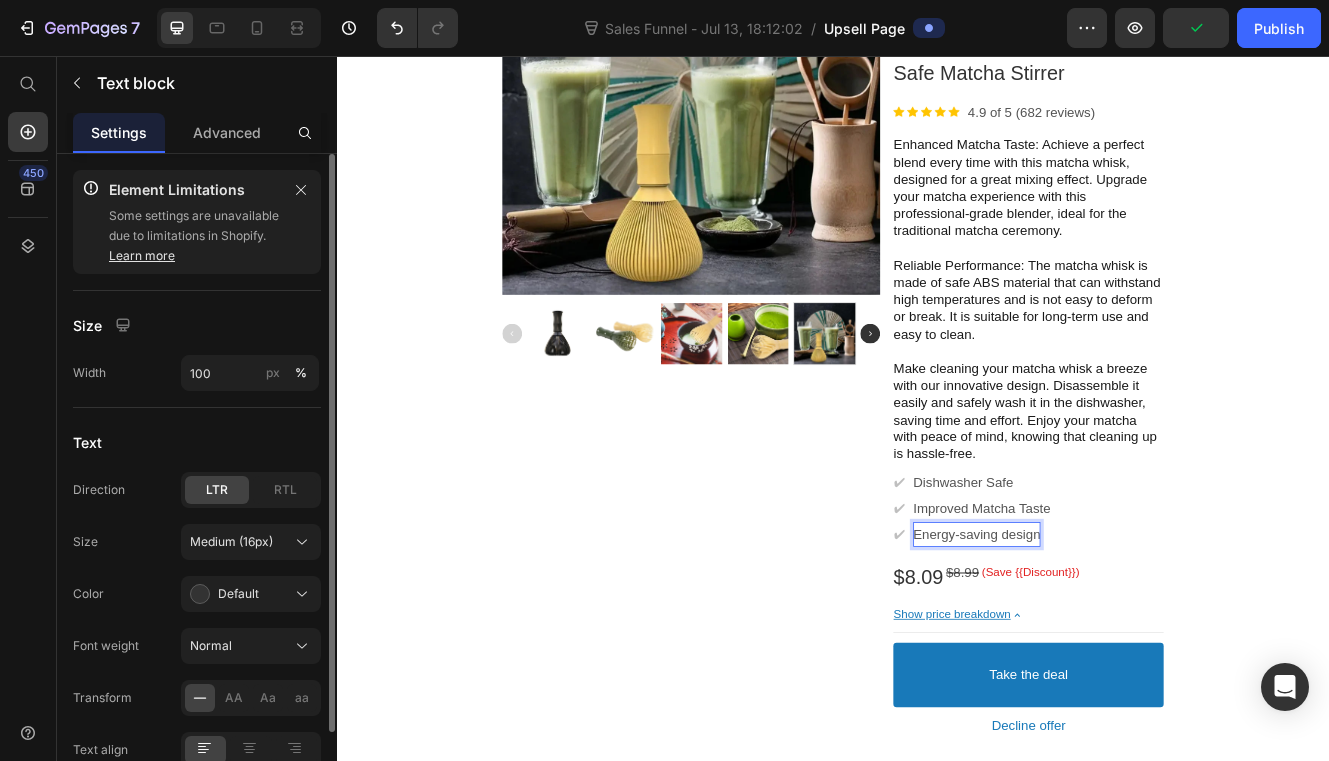click on "Energy-saving design" at bounding box center [1111, 635] 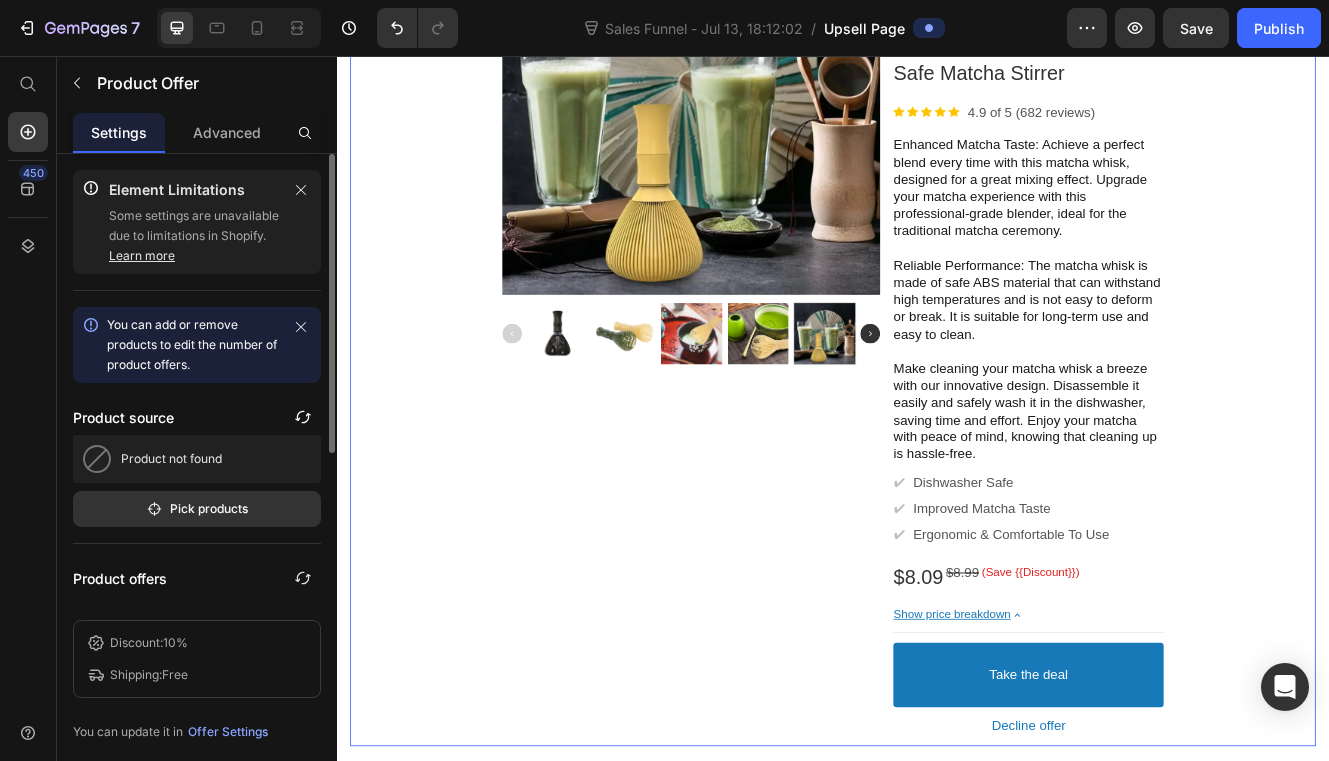 click on "Product Images Image Matcha Green Tea Brushes Traditional Matcha Whisk Reusable Resin Matcha Whisk Chasen Dishwasher Safe Matcha Stirrer Product Title Image 4.9 of 5 (682 reviews) Text block Row Enhanced Matcha Taste: Achieve a perfect blend every time with this matcha whisk, designed for a great mixing effect. Upgrade your matcha experience with this professional-grade blender, ideal for the traditional matcha ceremony. Reliable Performance: The matcha whisk is made of safe ABS material that can withstand high temperatures and is not easy to deform or break. It is suitable for long-term use and easy to clean. Make cleaning your matcha whisk a breeze with our innovative design. Disassemble it easily and safely wash it in the dishwasher, saving time and effort. Enjoy your matcha with peace of mind, knowing that cleaning up is hassle-free. Text block ✔ Text block Dishwasher Safe Text block Row ✔ Text block Improved Matcha Taste Text block Row ✔ Text block Ergonomic &amp; Comfortable To Use Text block Row" at bounding box center (937, 387) 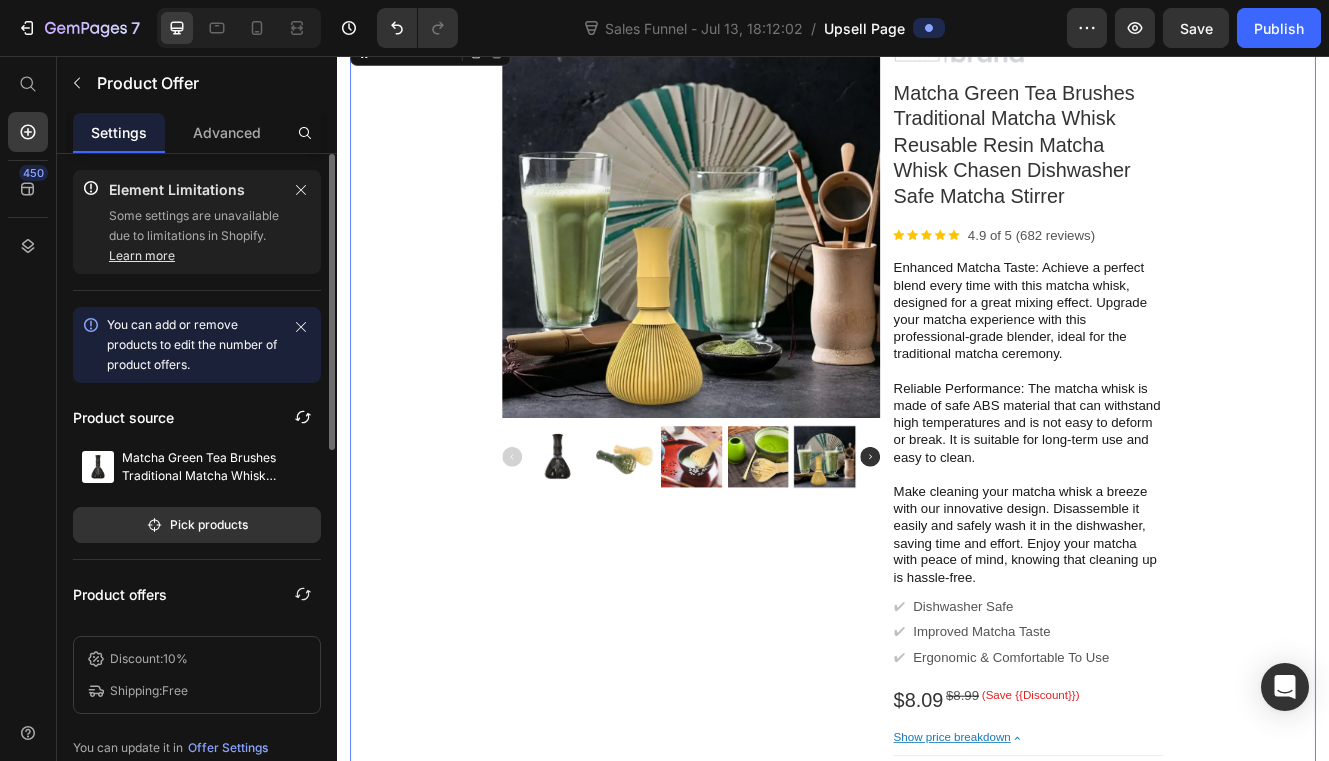 scroll, scrollTop: 0, scrollLeft: 0, axis: both 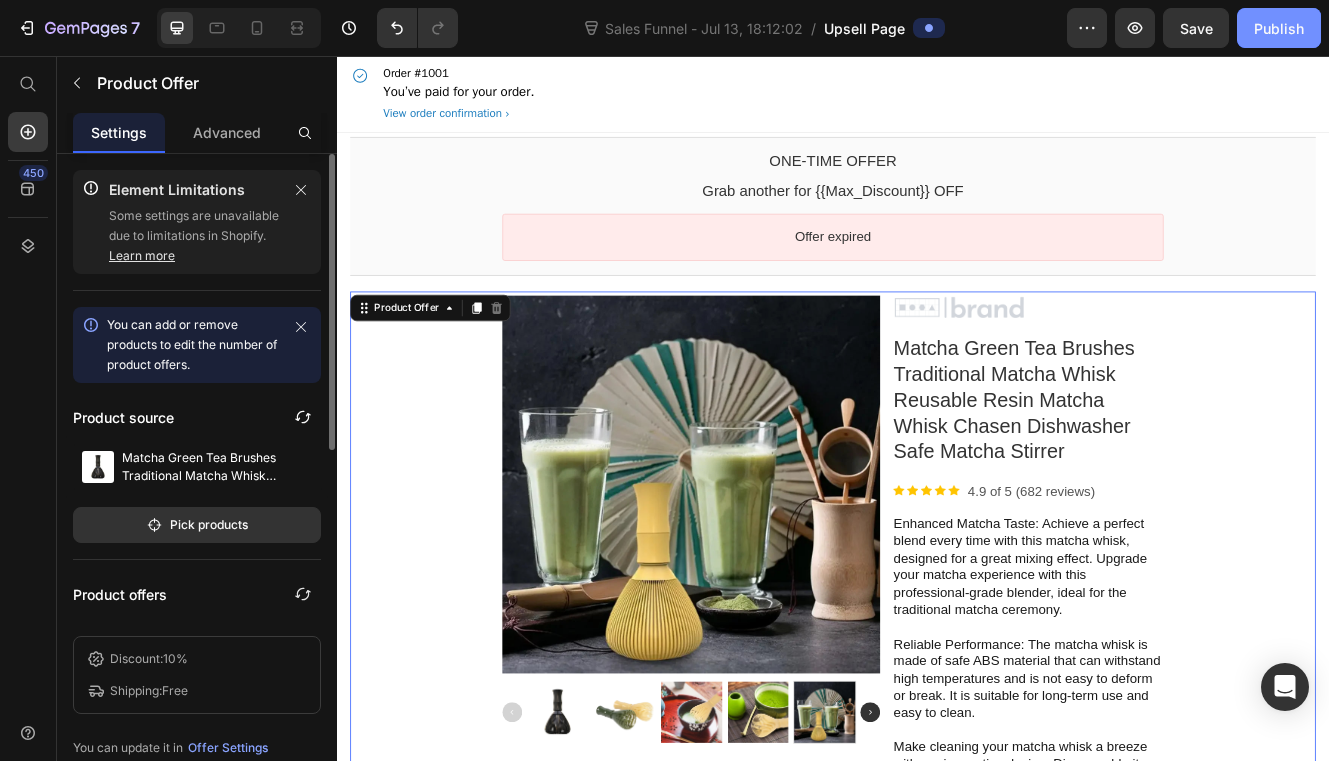 click on "Publish" at bounding box center (1279, 28) 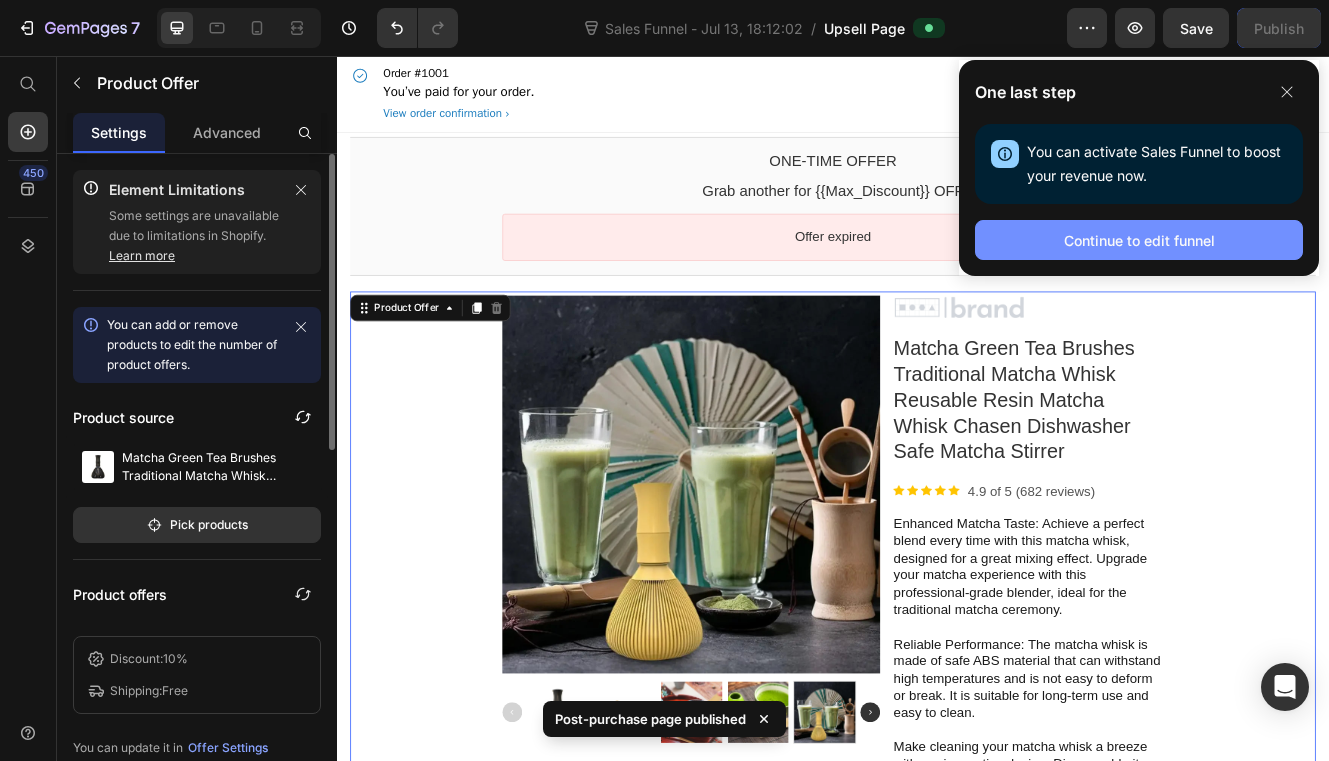 click on "Continue to edit funnel" at bounding box center [1139, 240] 